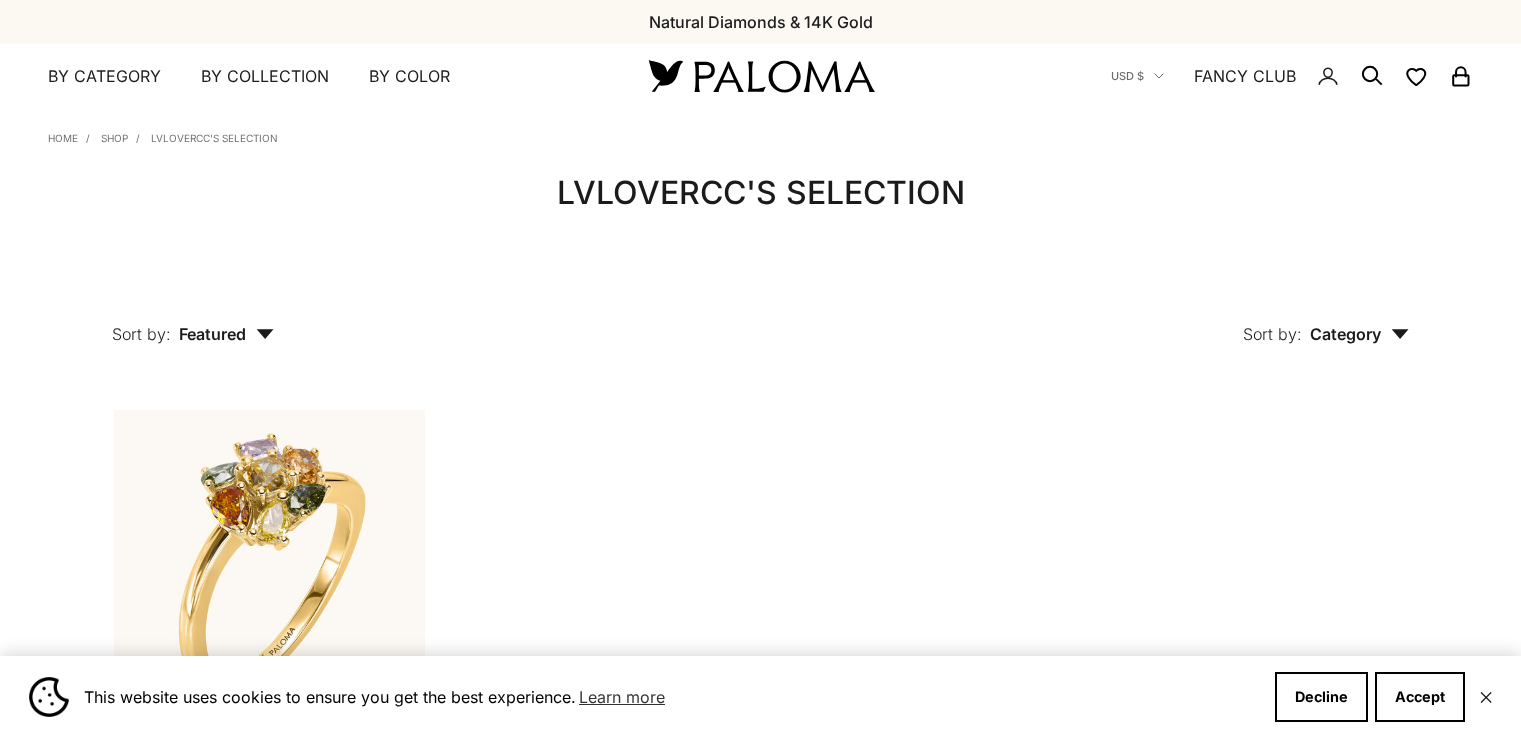 scroll, scrollTop: 0, scrollLeft: 0, axis: both 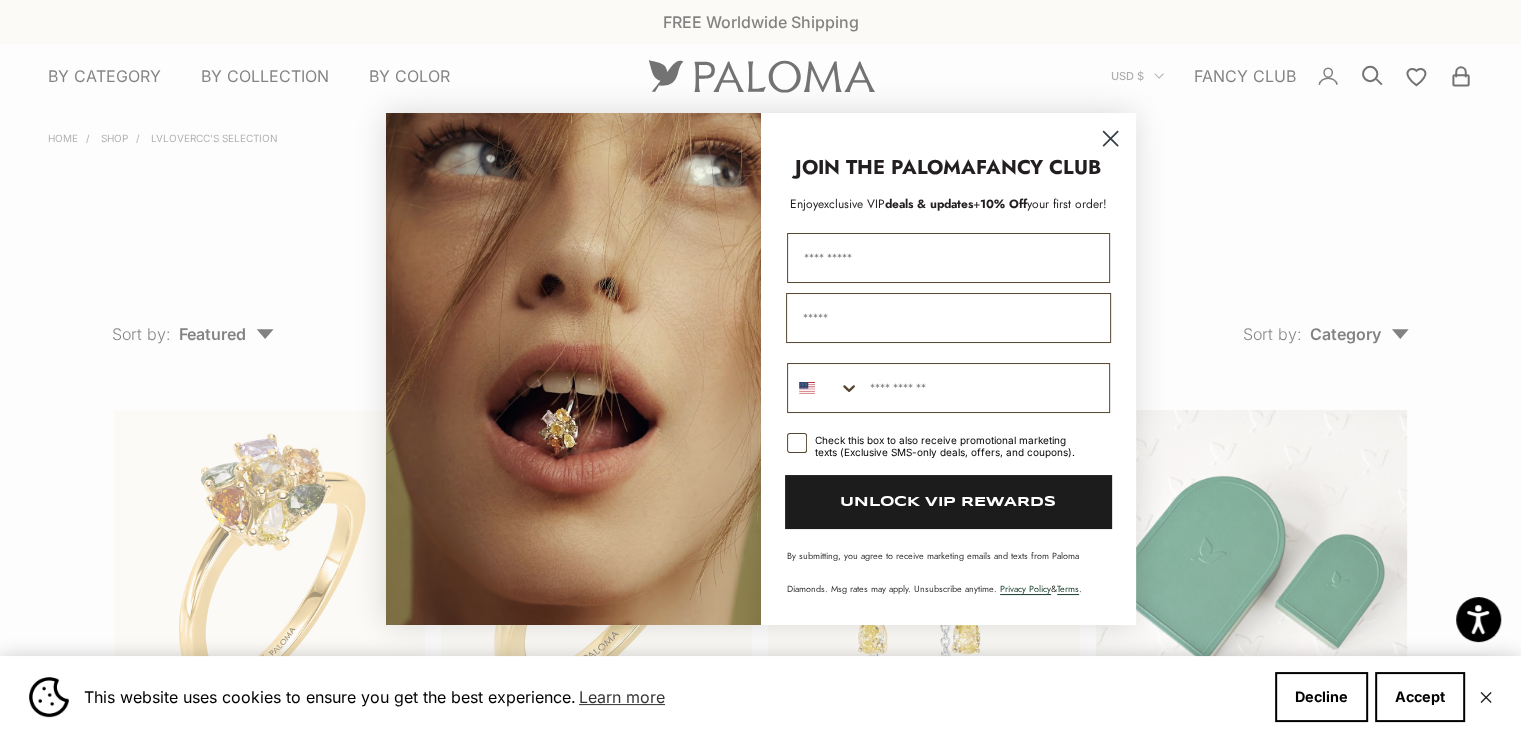click 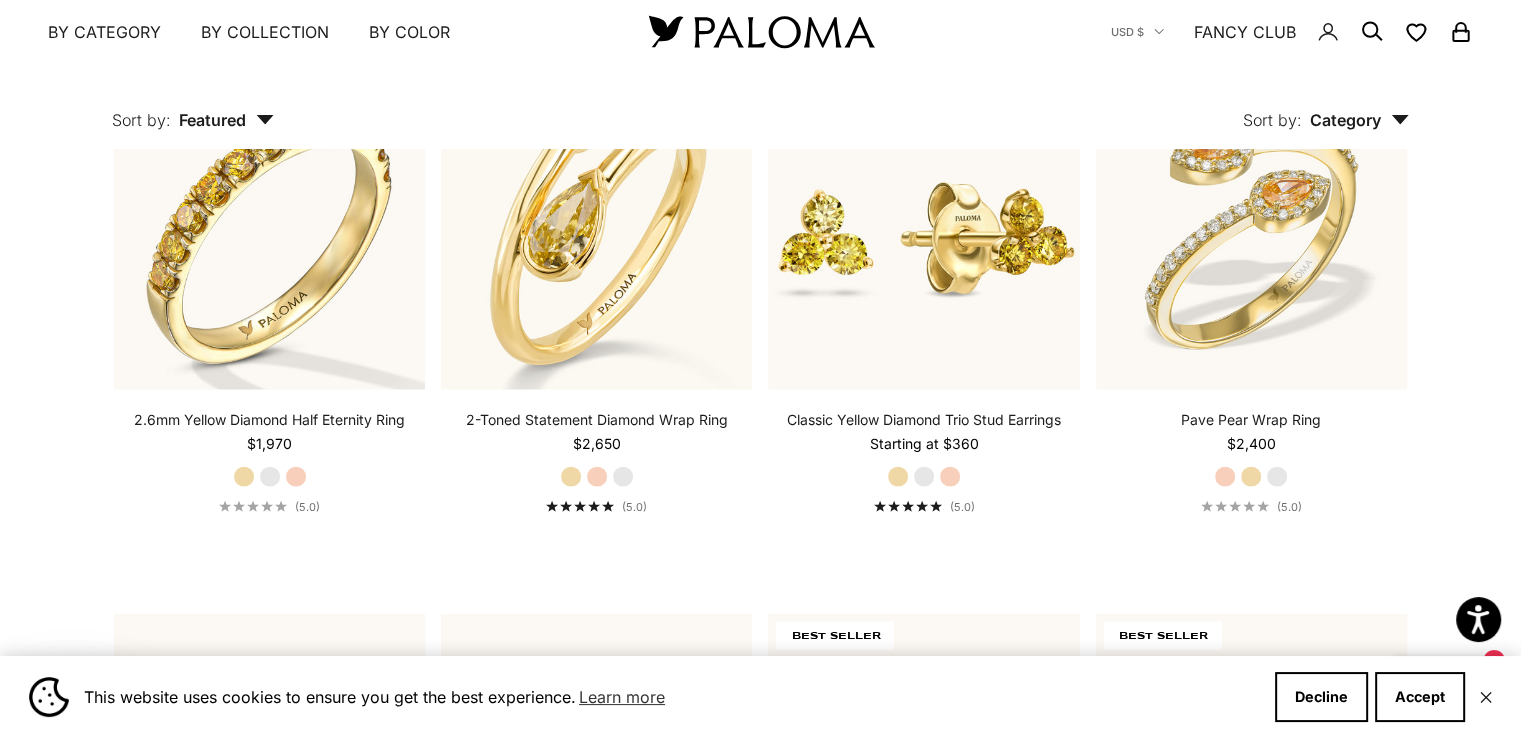 scroll, scrollTop: 4827, scrollLeft: 0, axis: vertical 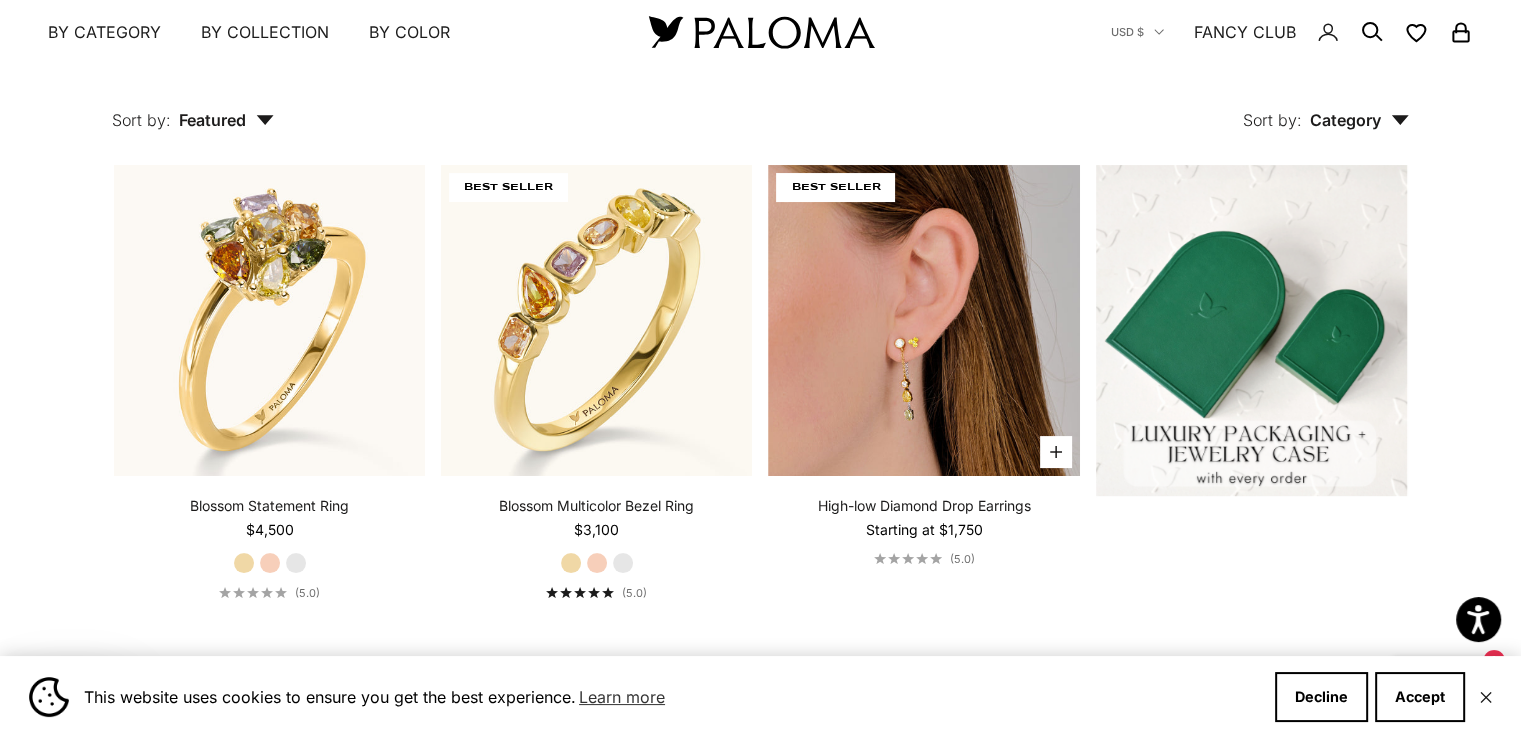 click at bounding box center (923, 320) 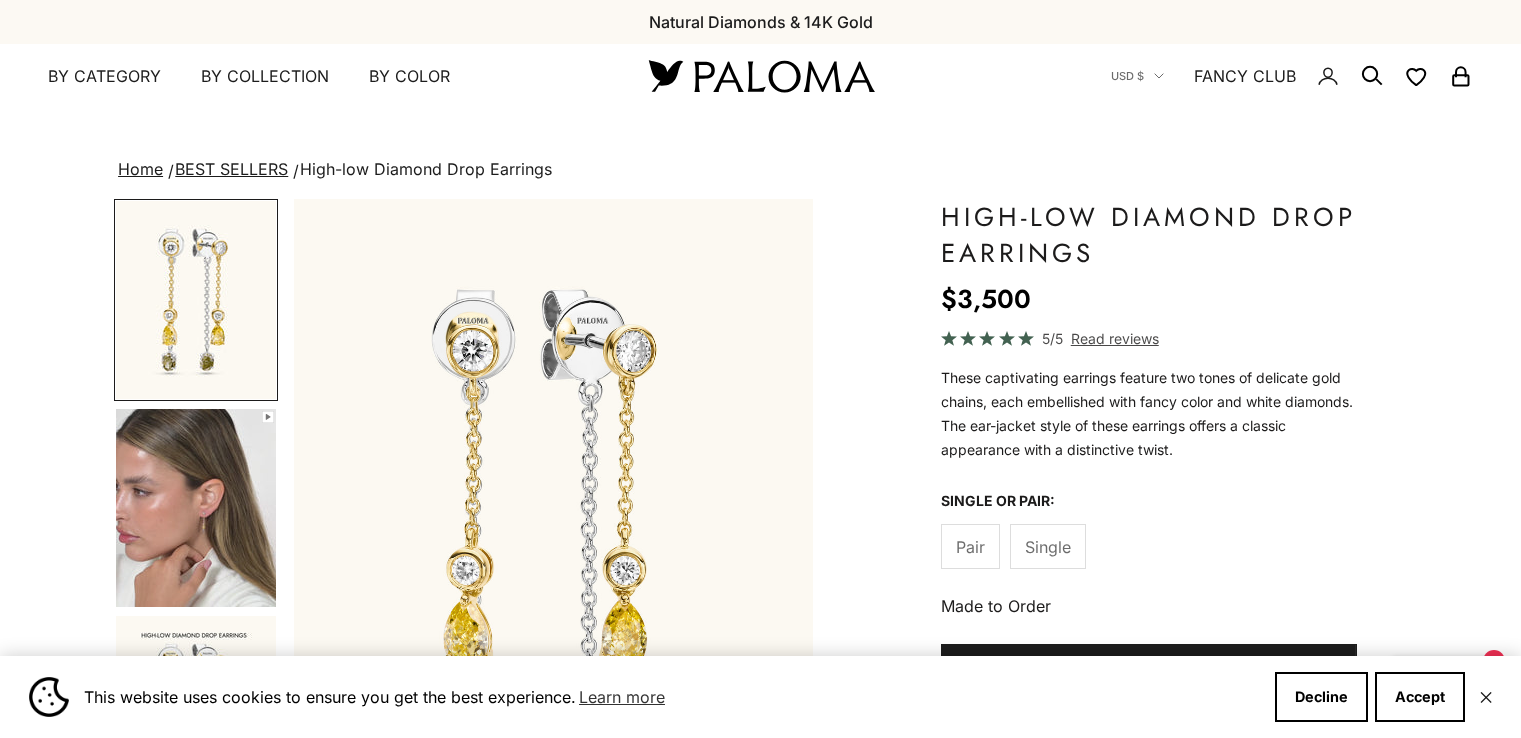 scroll, scrollTop: 0, scrollLeft: 0, axis: both 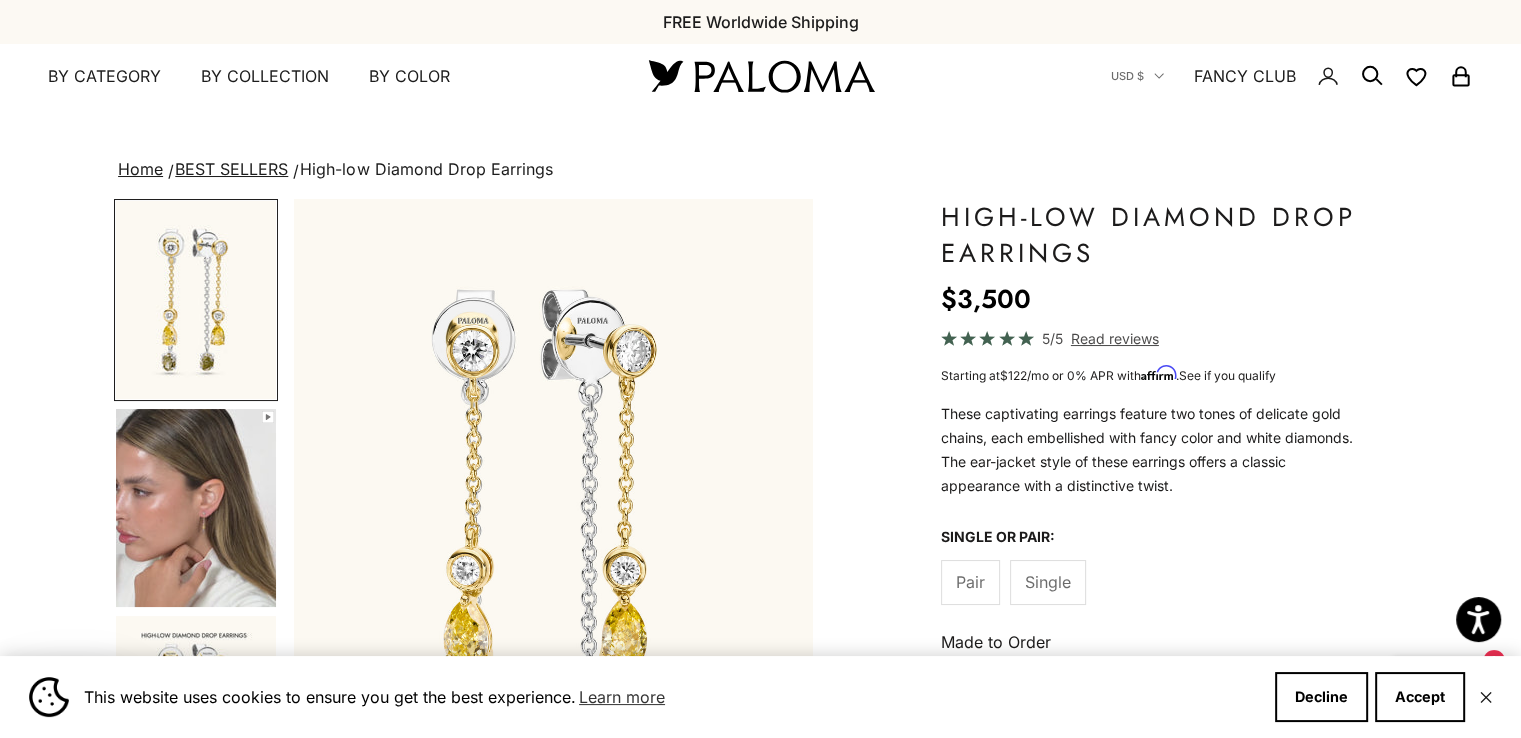 click on "Single" 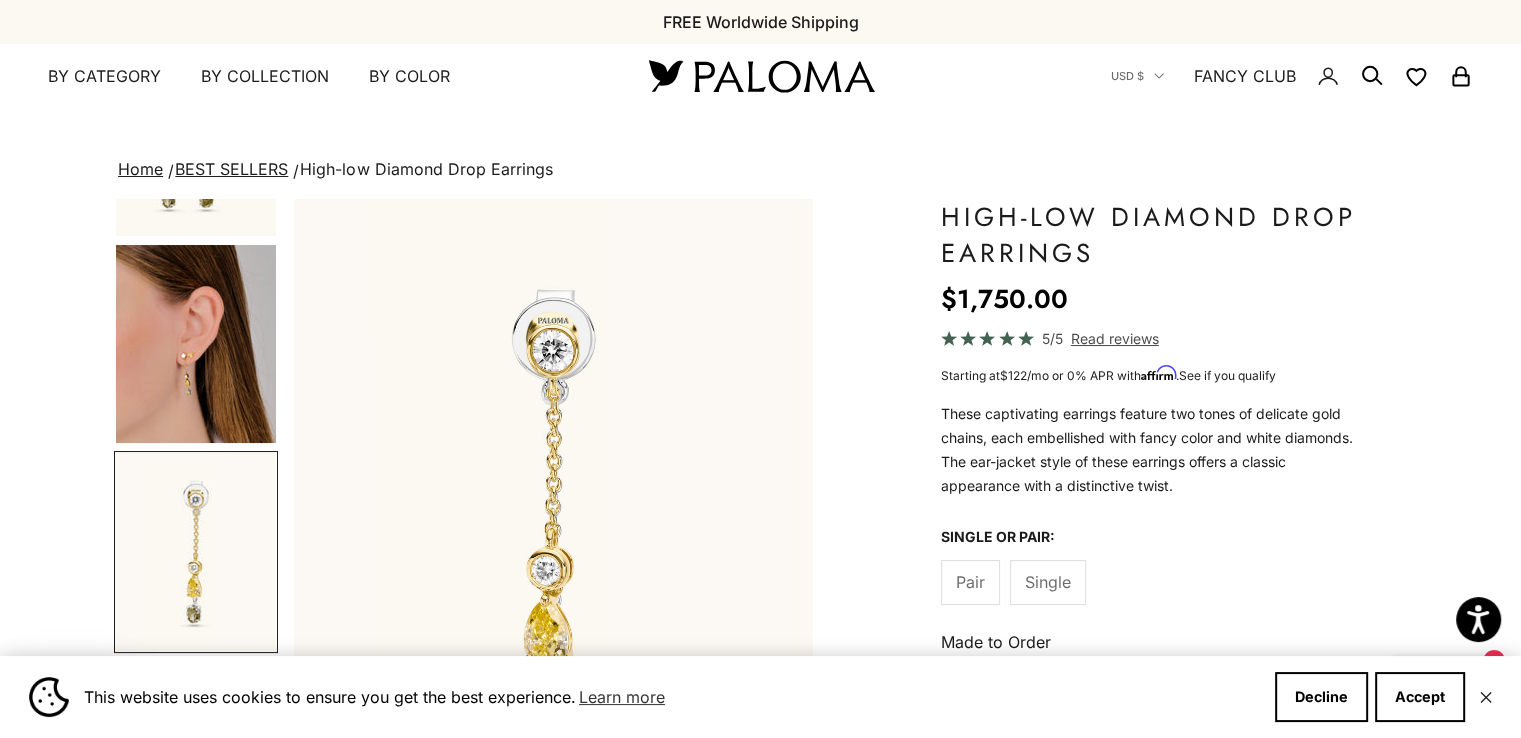 scroll, scrollTop: 614, scrollLeft: 0, axis: vertical 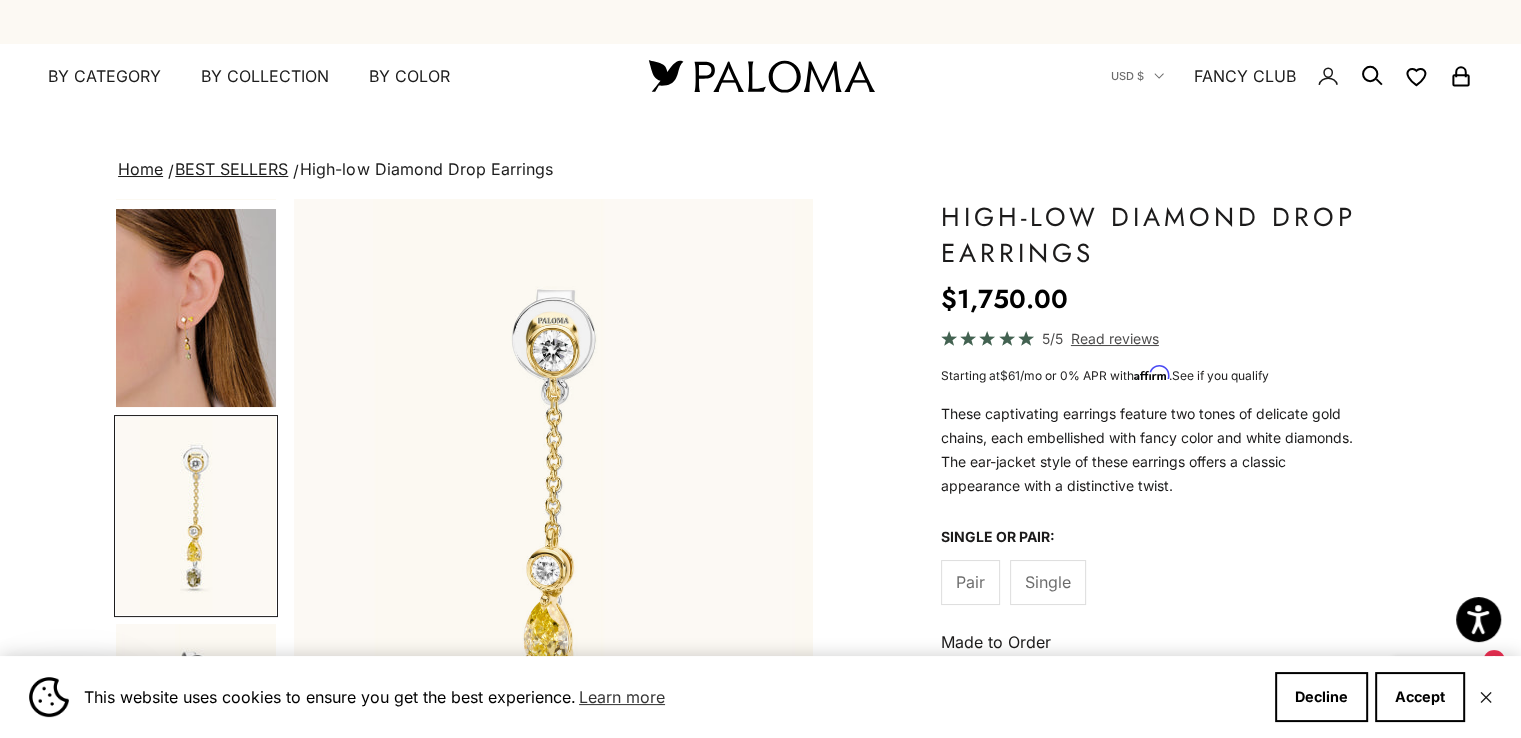 click on "Pair" 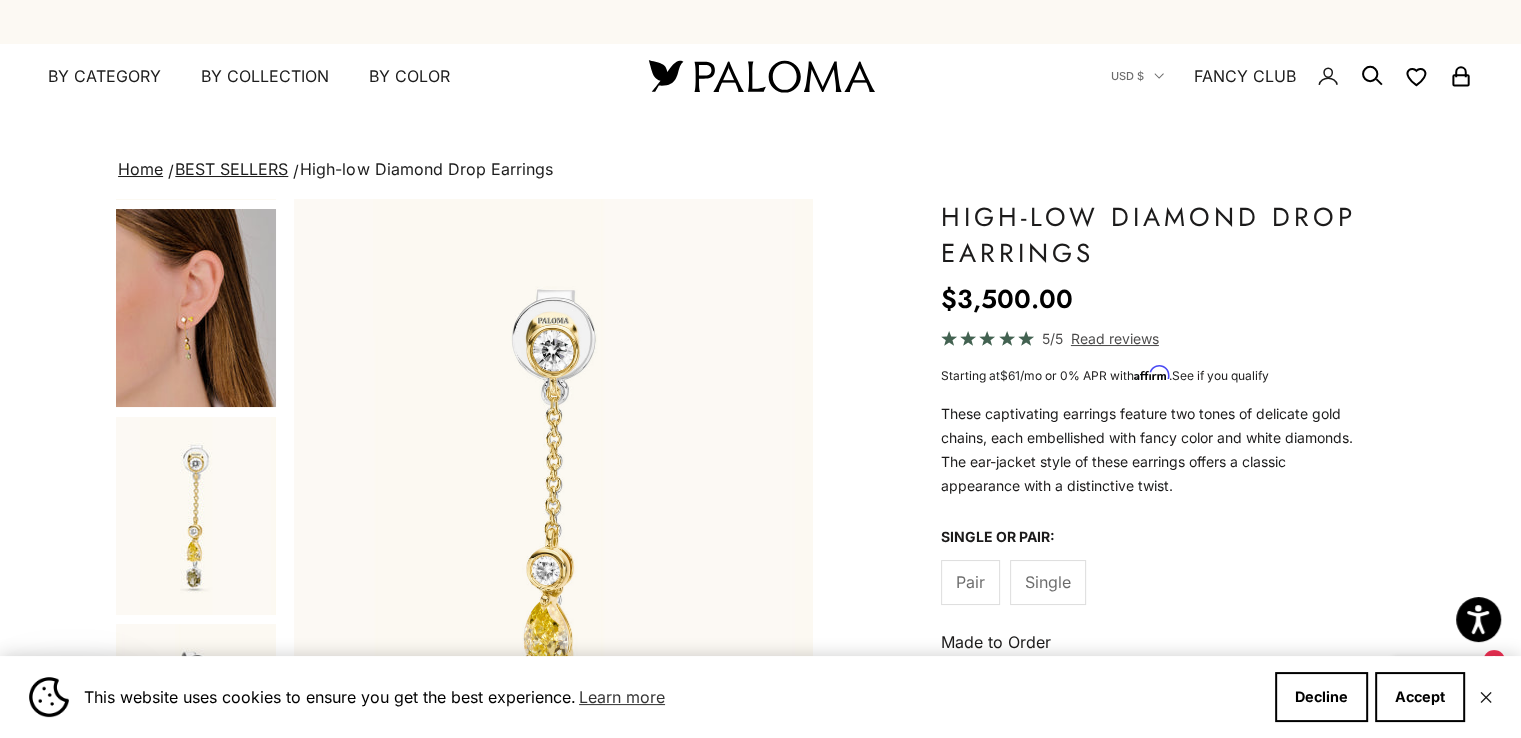 scroll, scrollTop: 0, scrollLeft: 0, axis: both 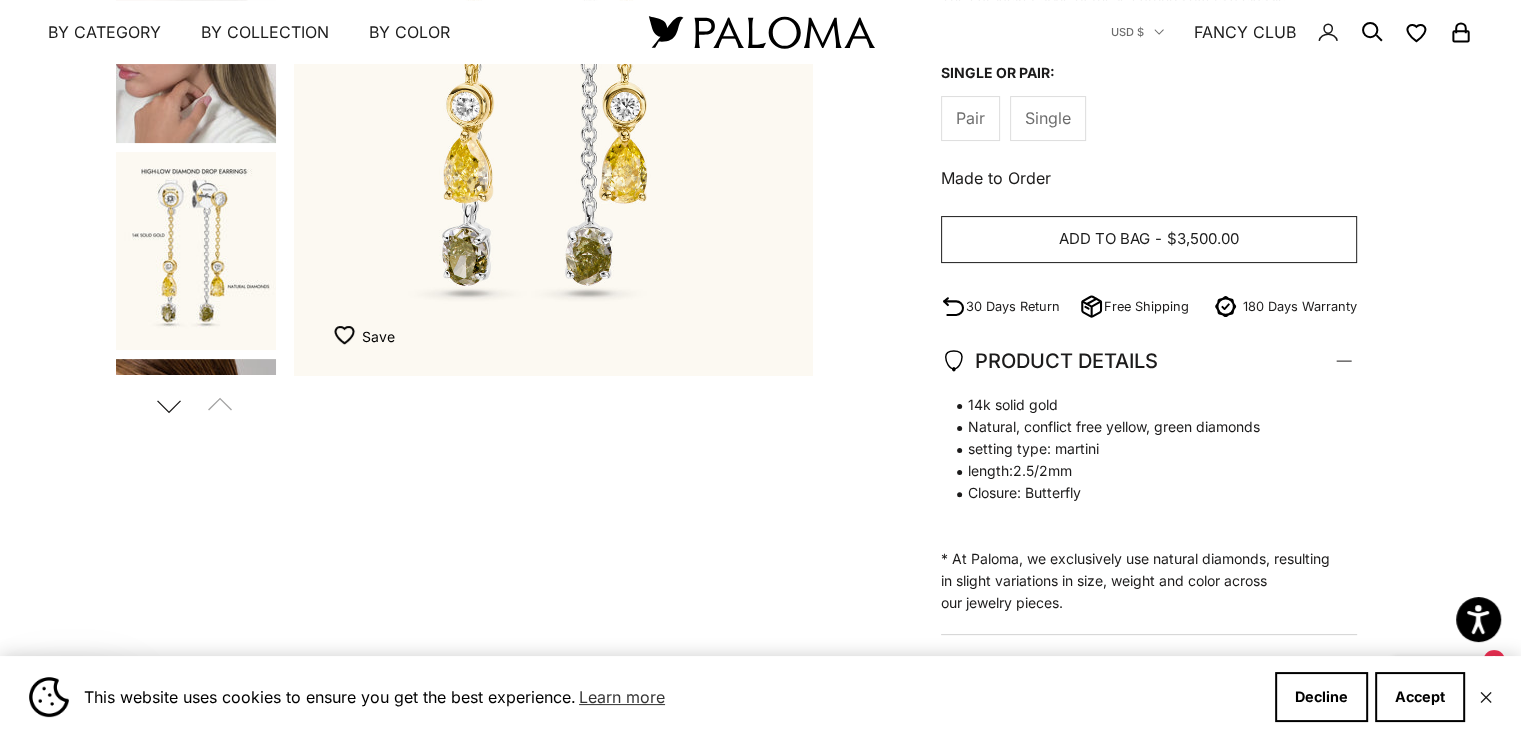 click on "$3,500.00" at bounding box center (1203, 239) 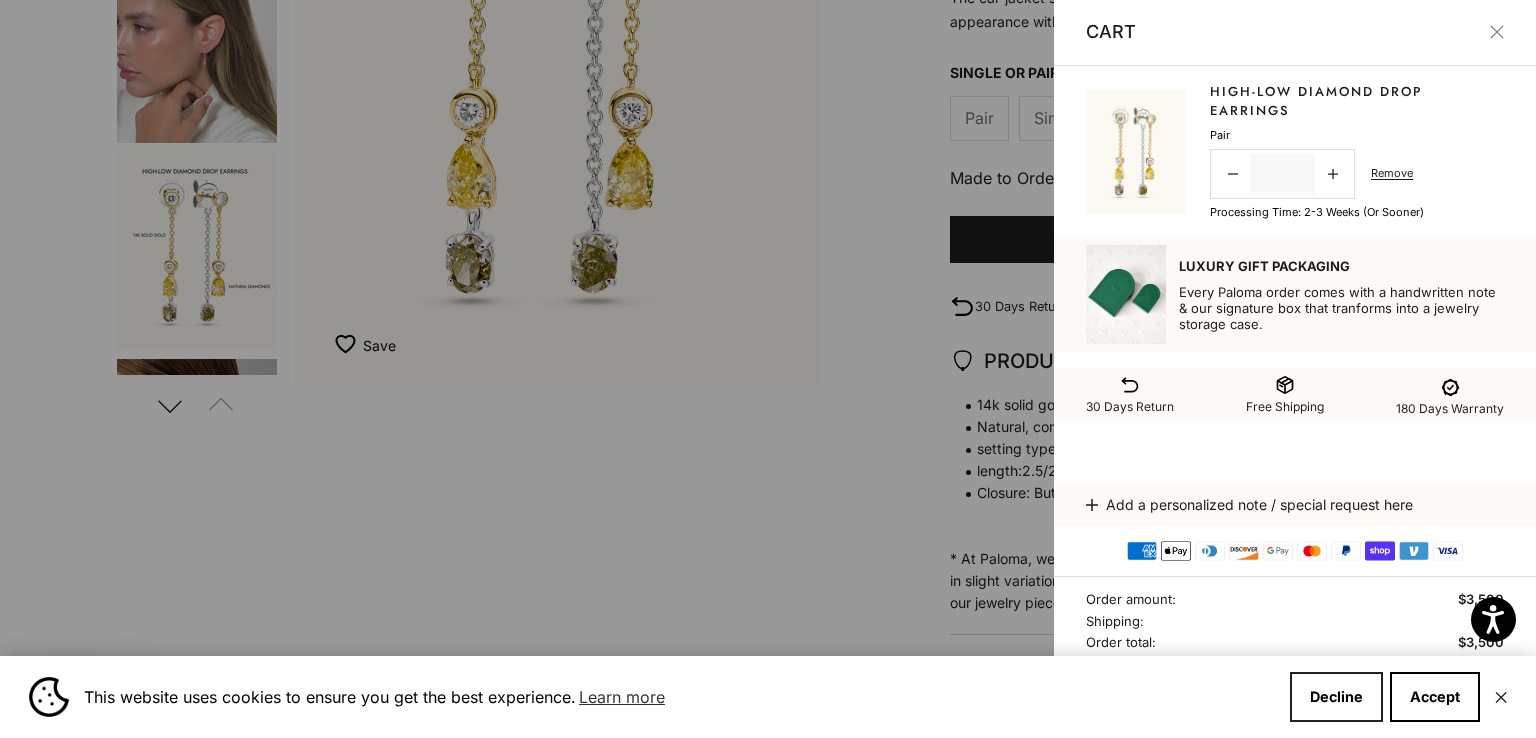 click on "Decline" at bounding box center [1336, 697] 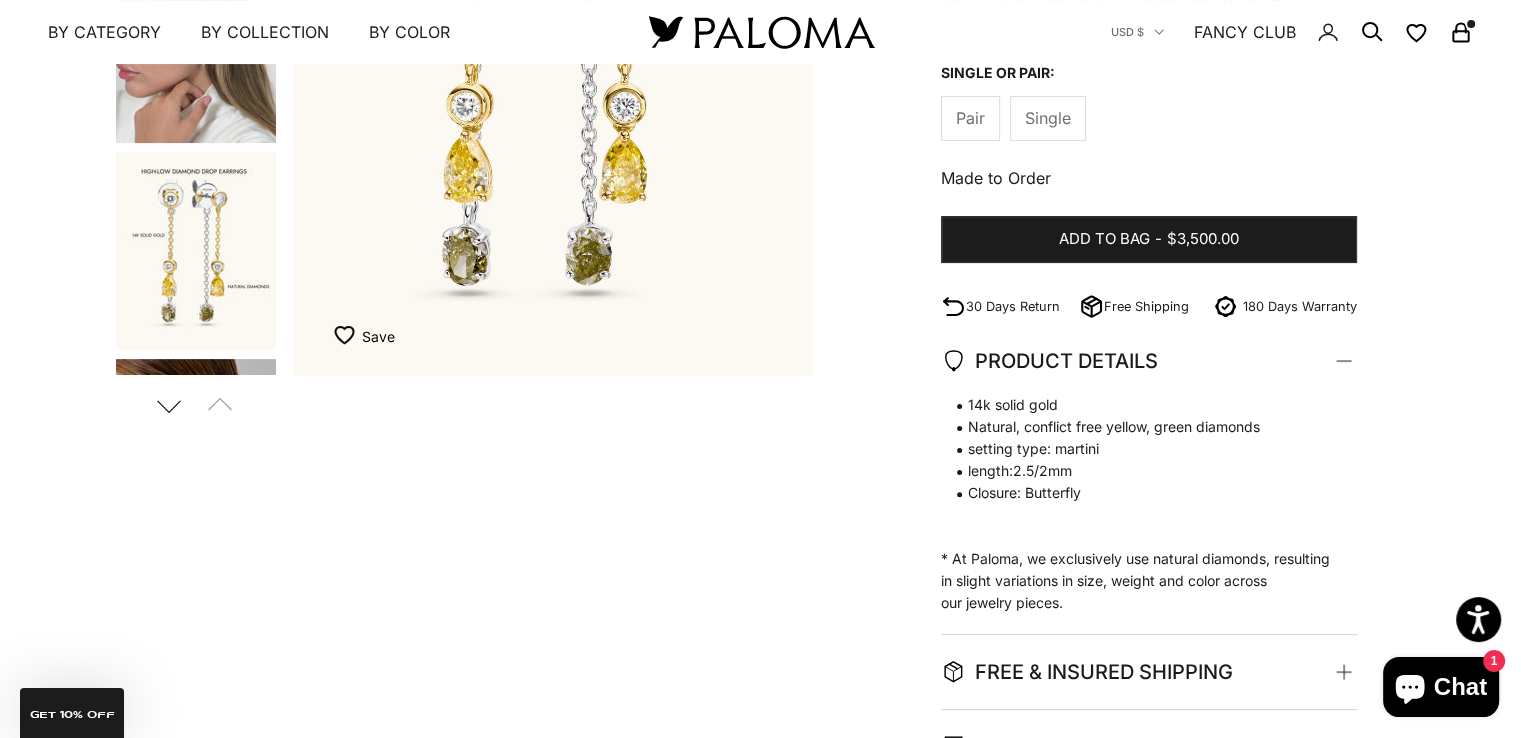 click 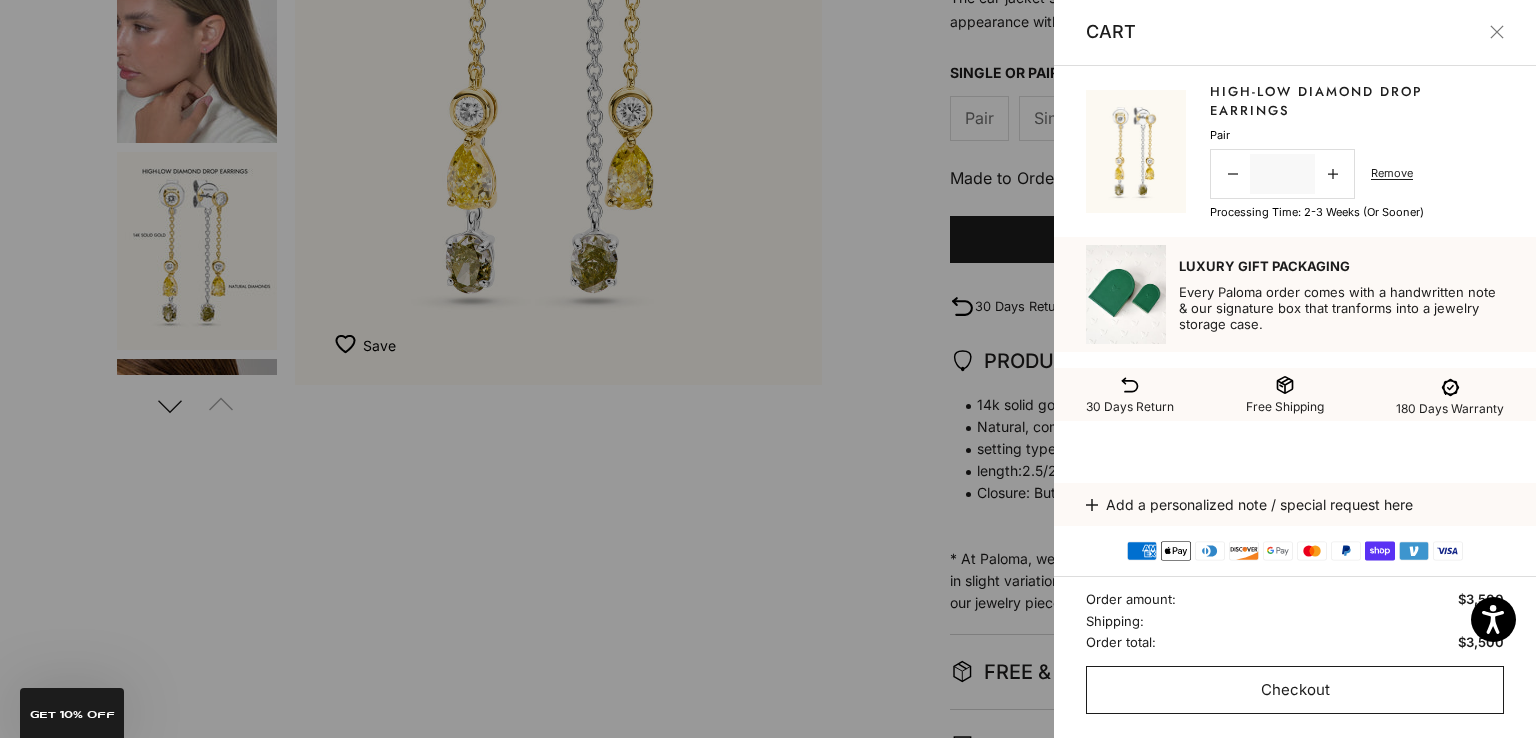 click on "Checkout" at bounding box center [1295, 690] 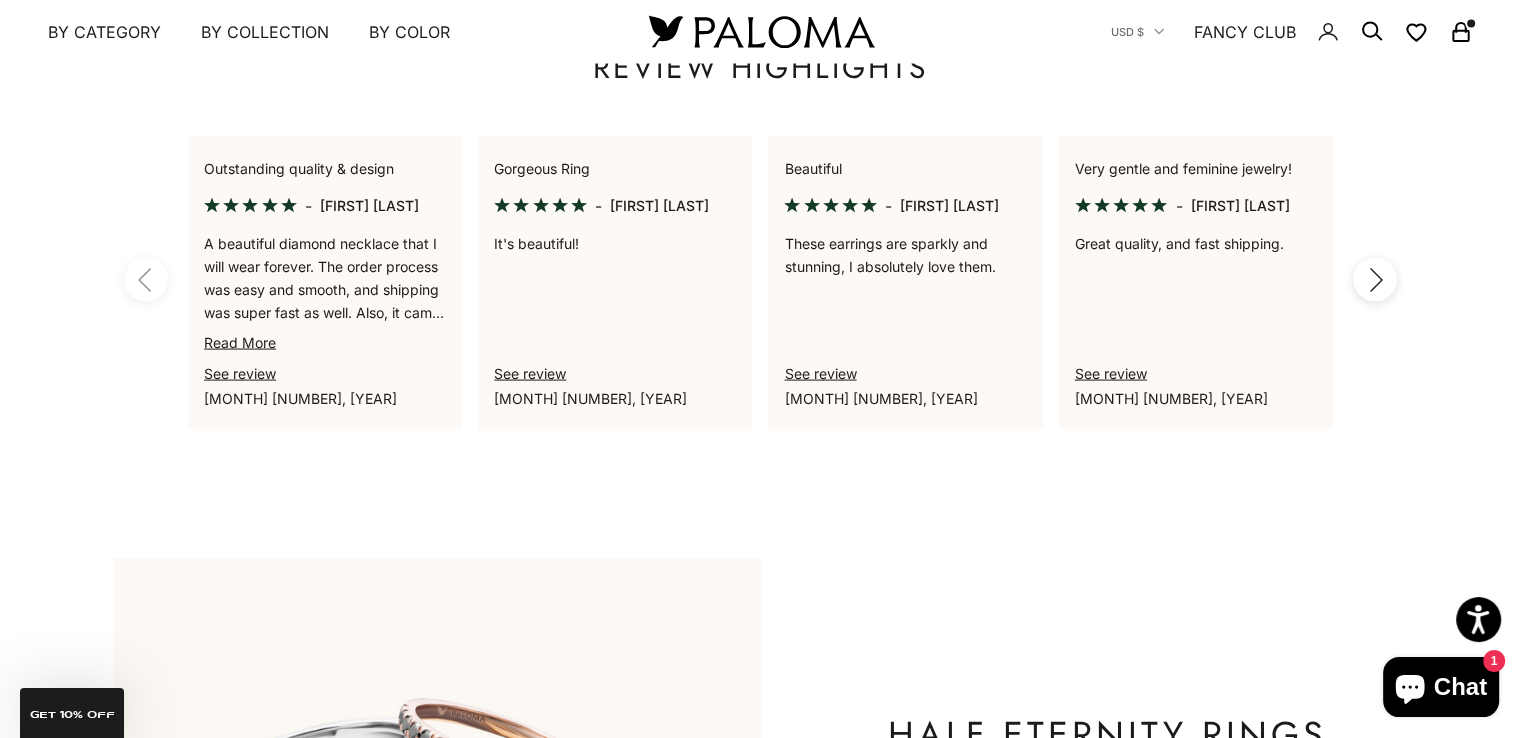 scroll, scrollTop: 4000, scrollLeft: 0, axis: vertical 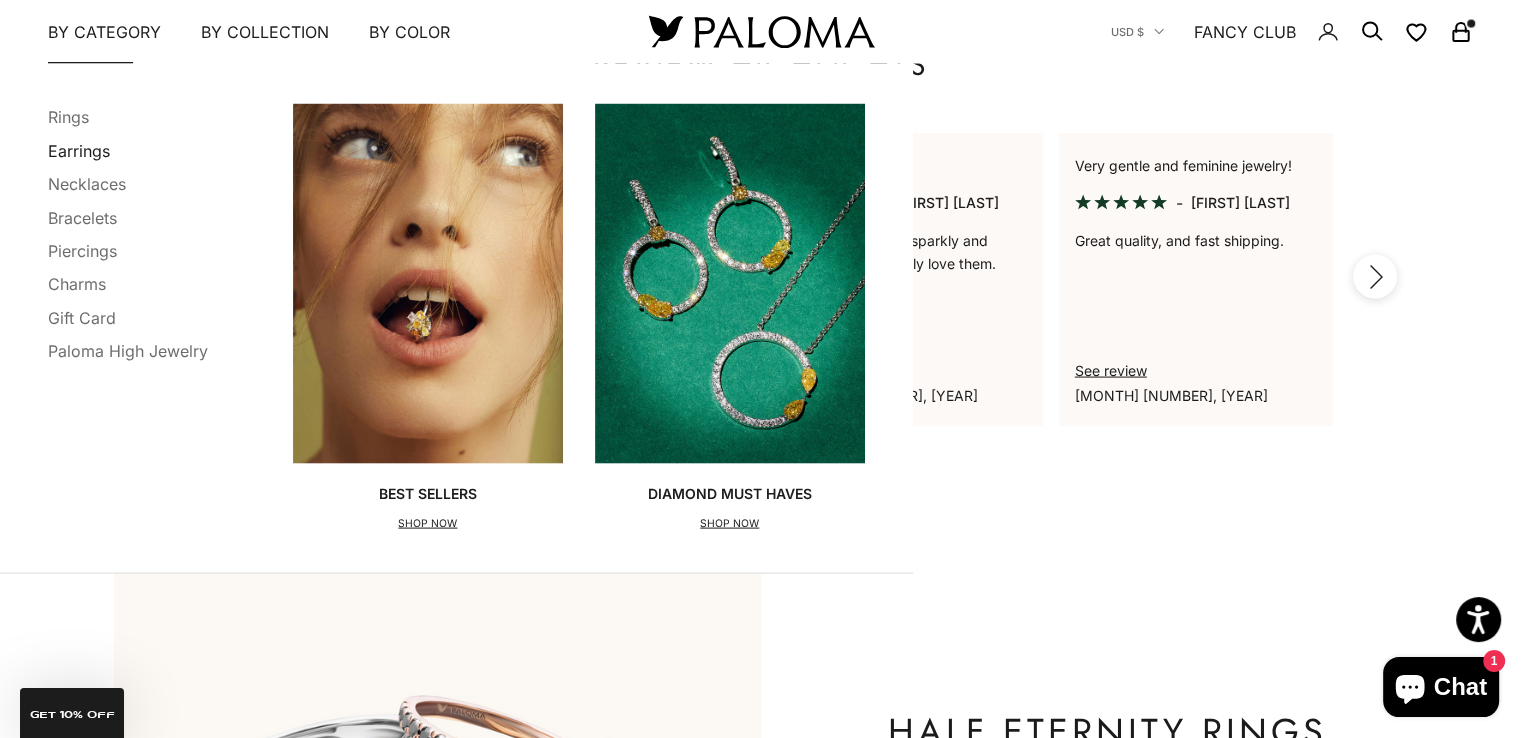 click on "Earrings" at bounding box center [79, 150] 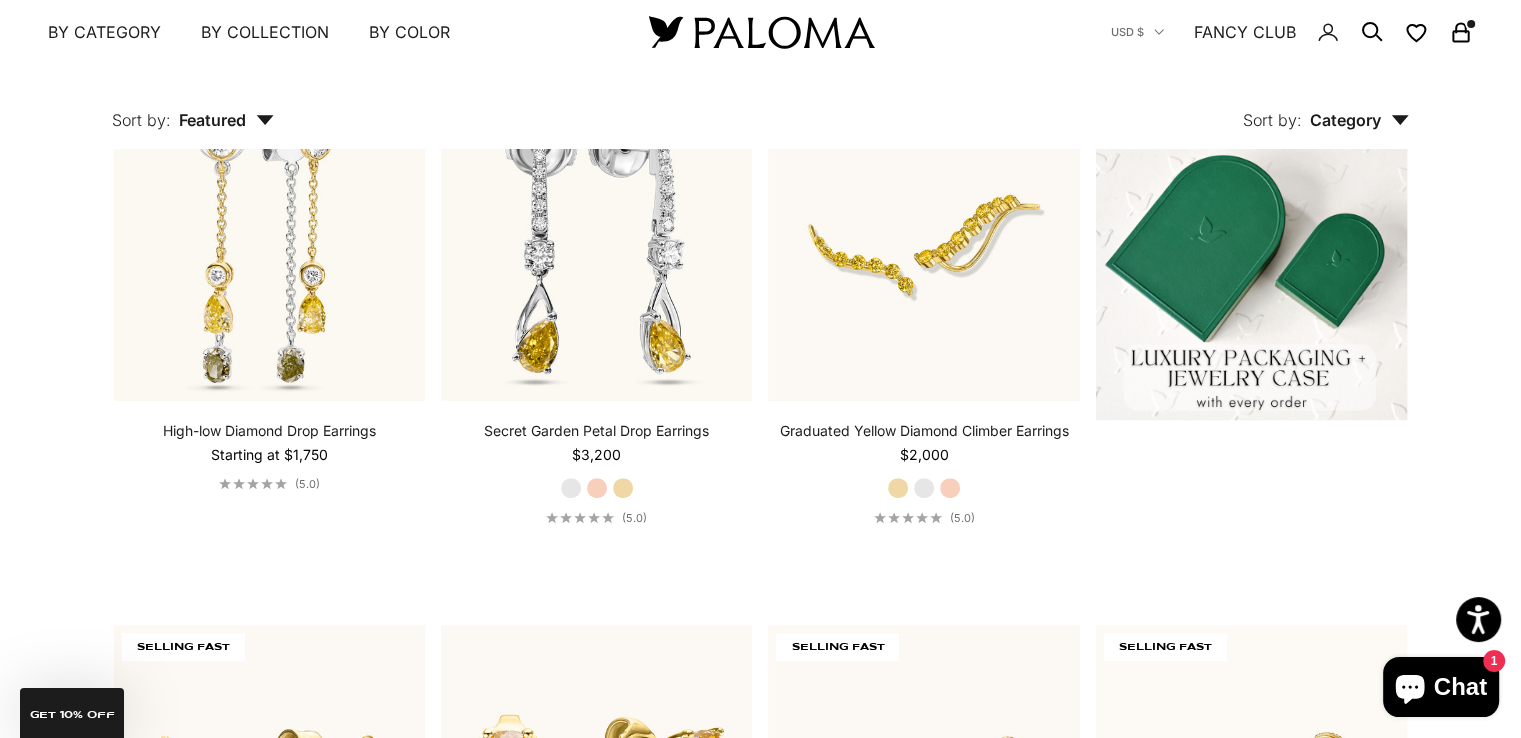 scroll, scrollTop: 480, scrollLeft: 0, axis: vertical 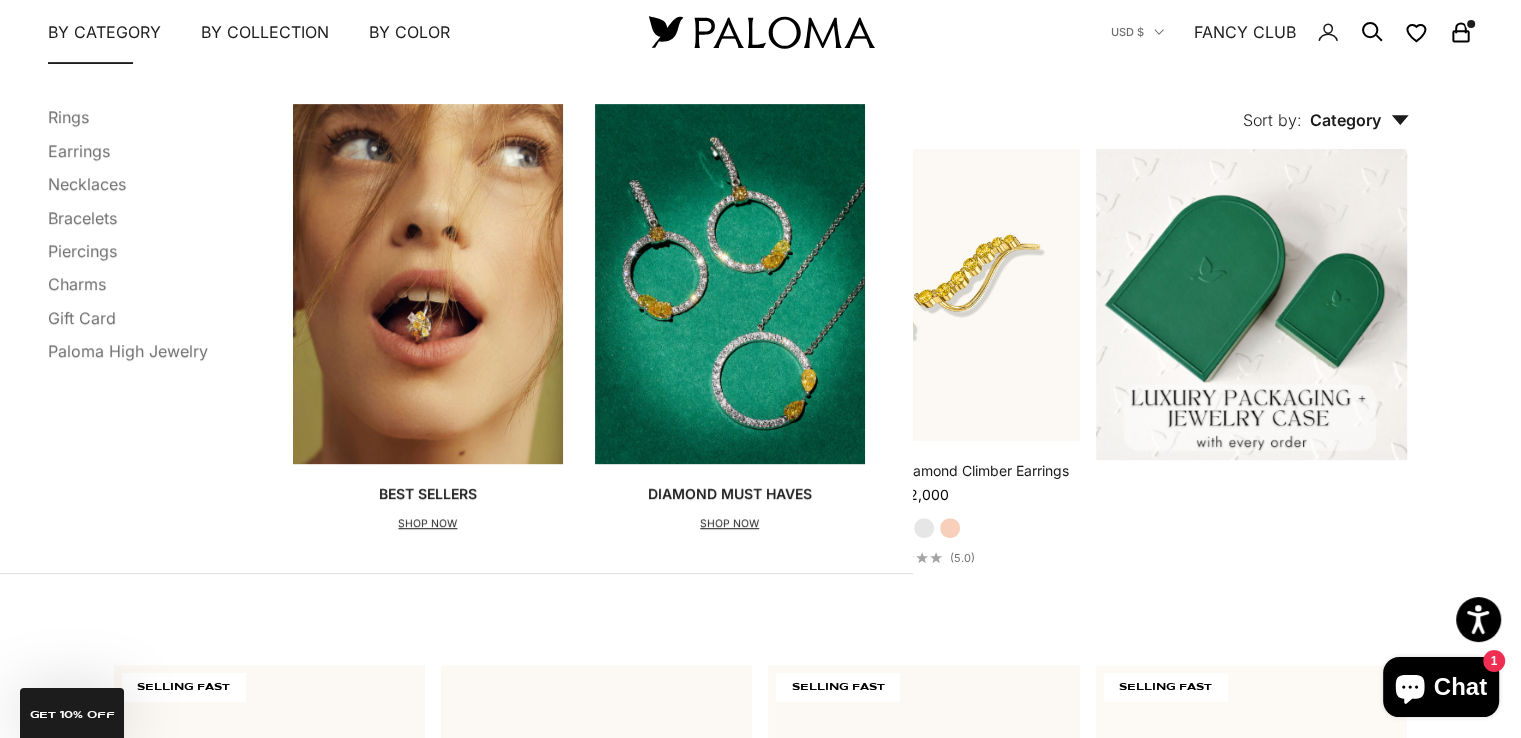 click on "By Category" at bounding box center (104, 32) 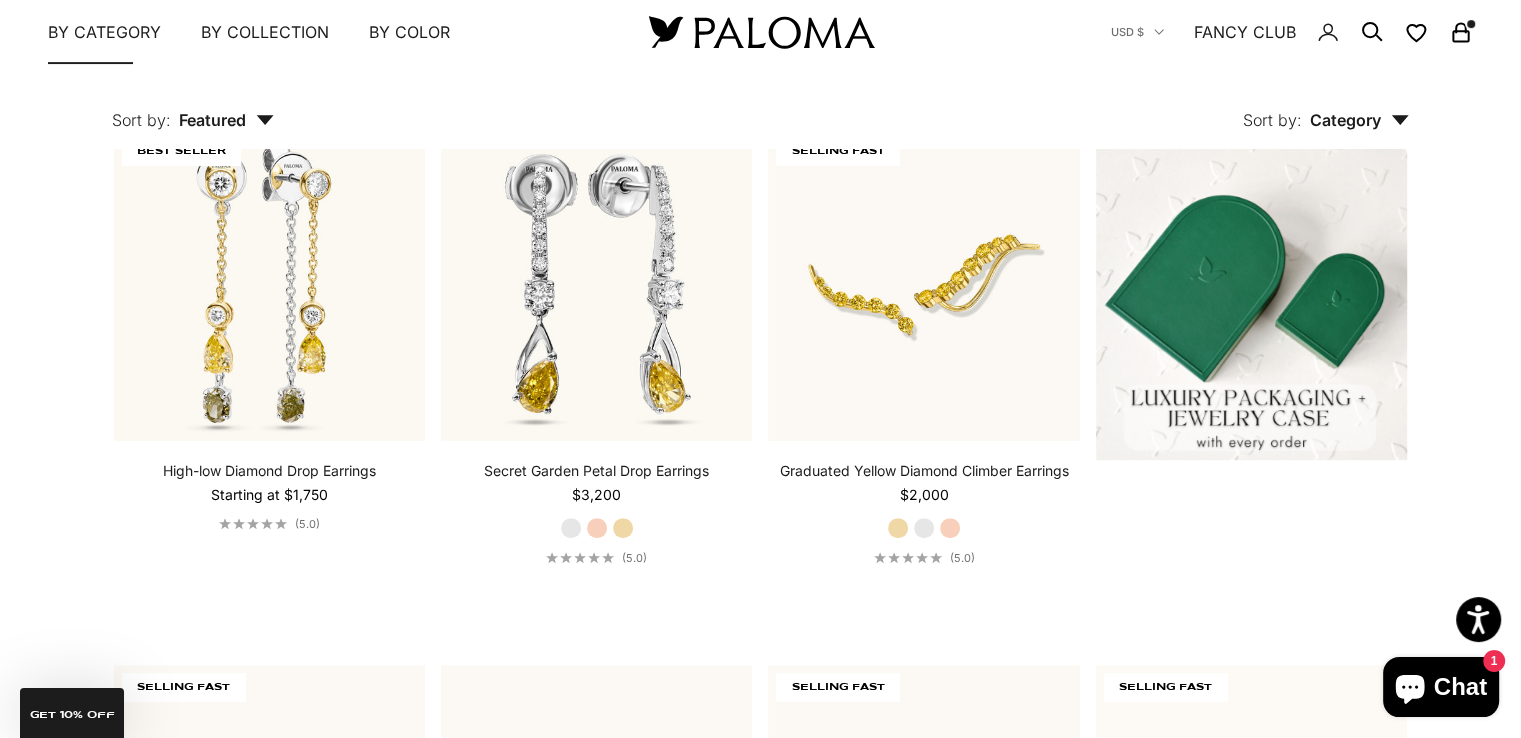 scroll, scrollTop: 0, scrollLeft: 0, axis: both 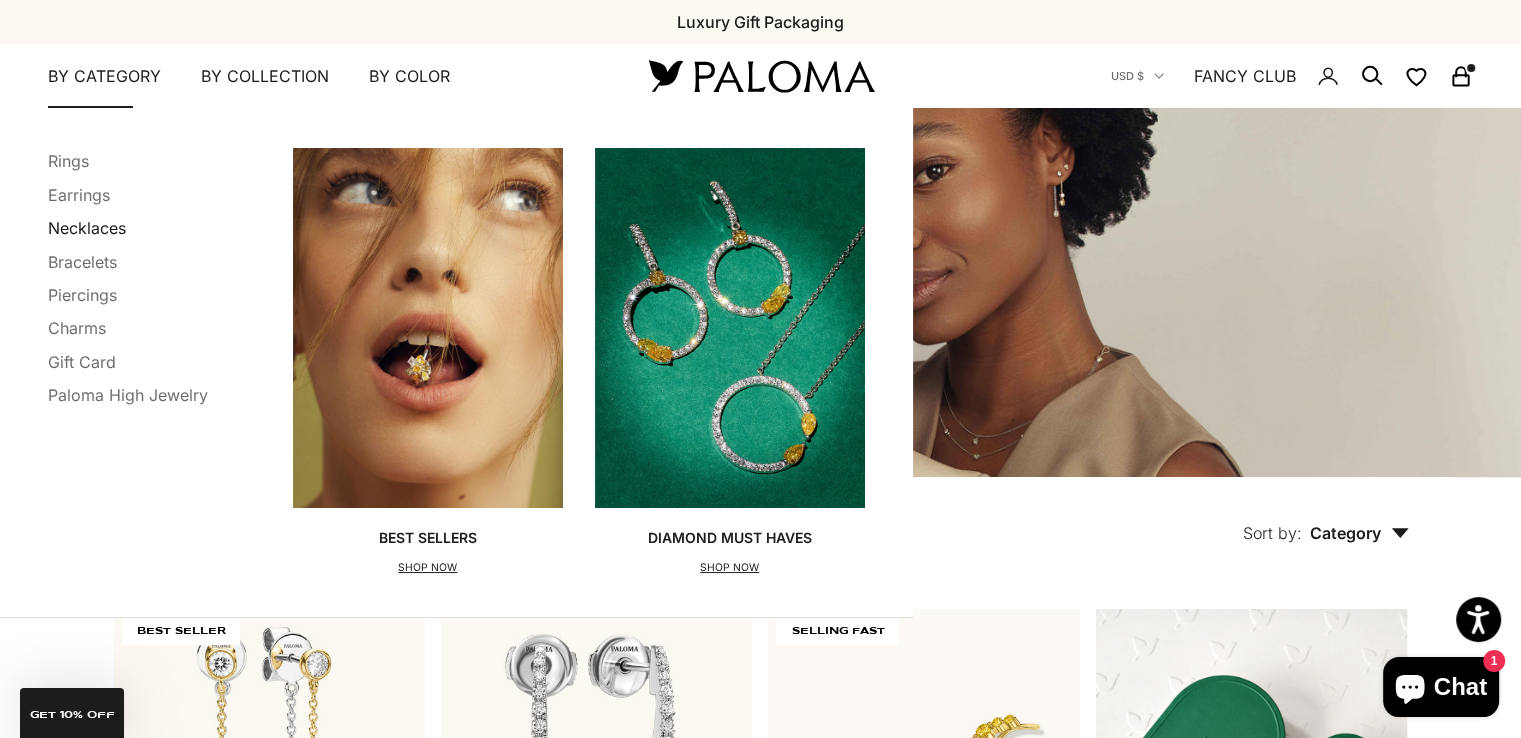 click on "Necklaces" at bounding box center [87, 228] 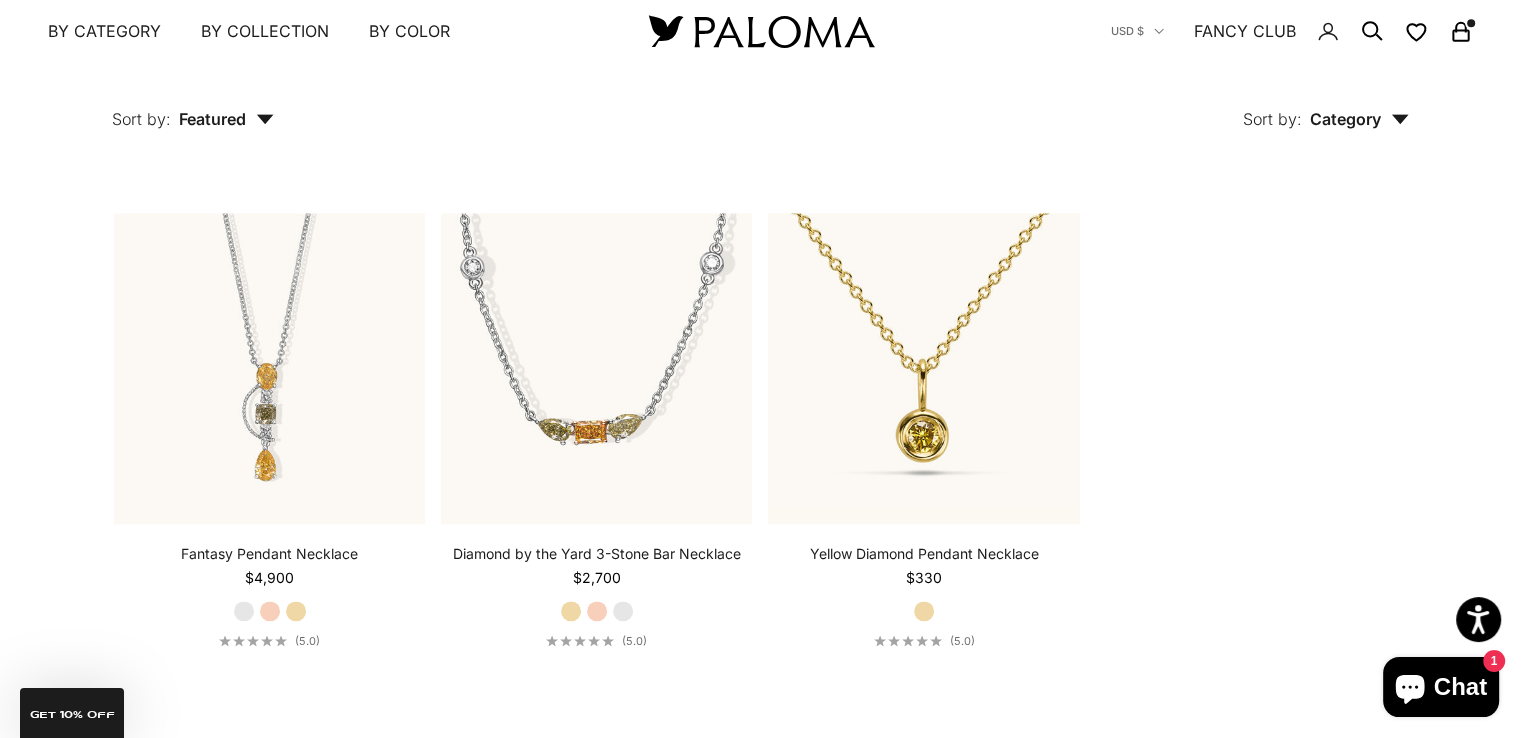 scroll, scrollTop: 2520, scrollLeft: 0, axis: vertical 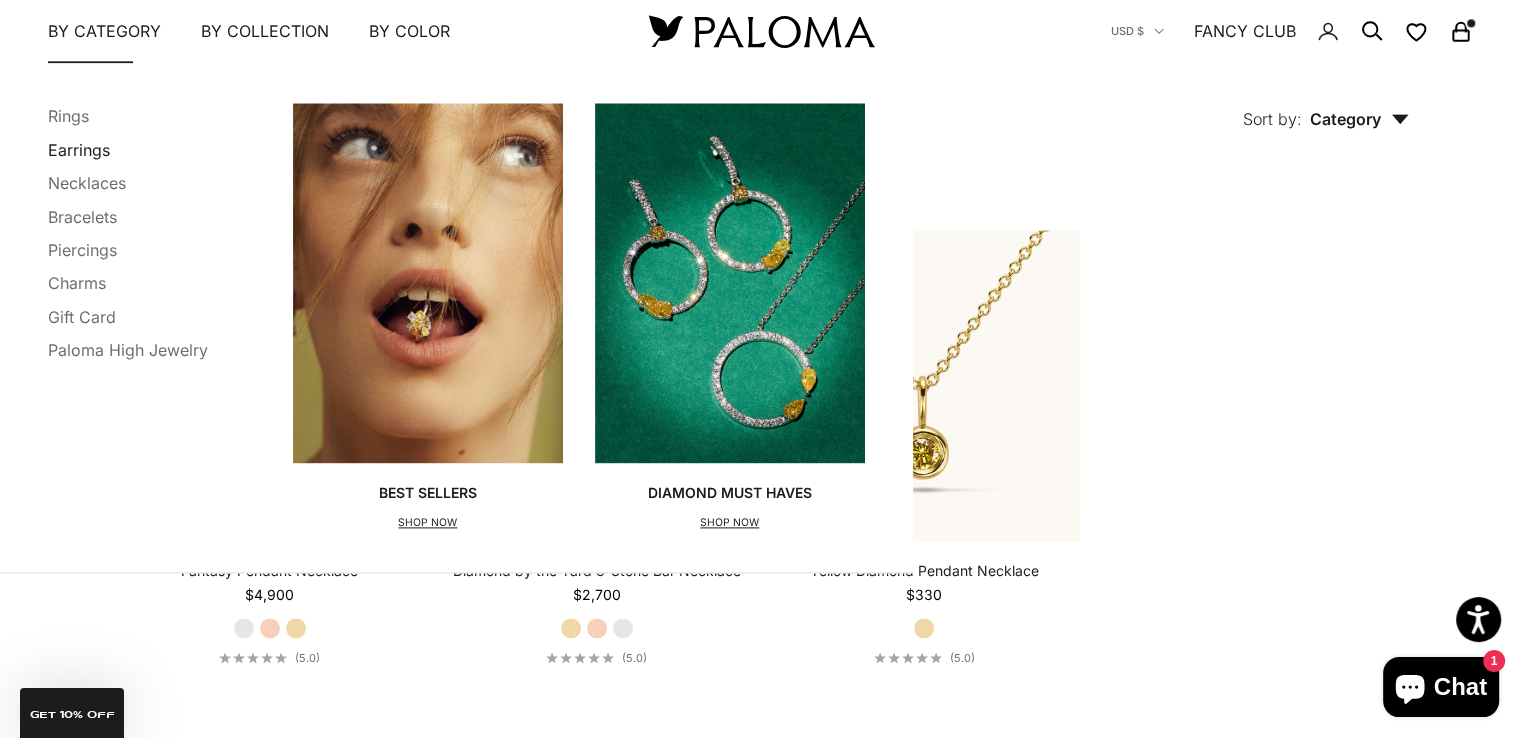 click on "Earrings" at bounding box center [79, 150] 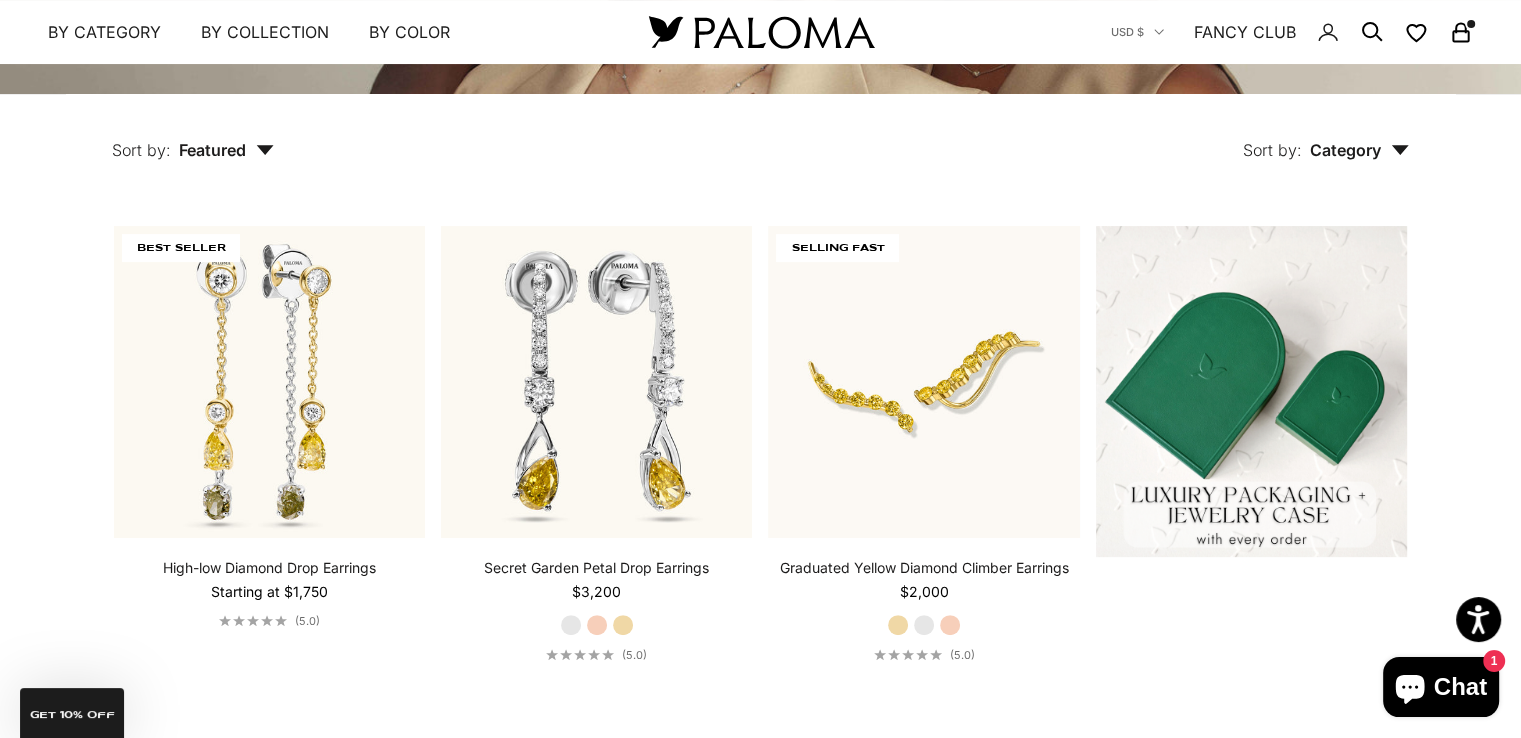 scroll, scrollTop: 400, scrollLeft: 0, axis: vertical 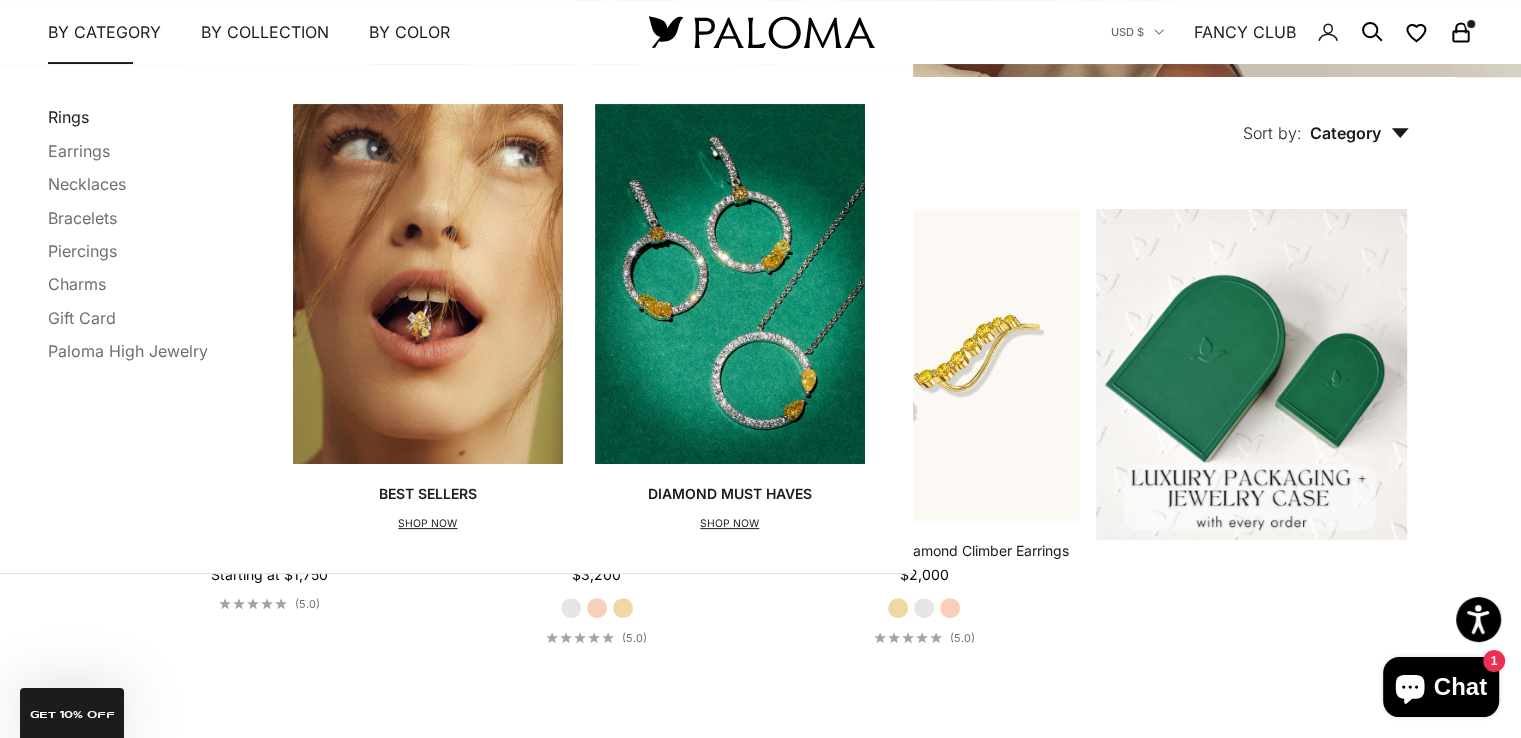 click on "Rings" at bounding box center [68, 117] 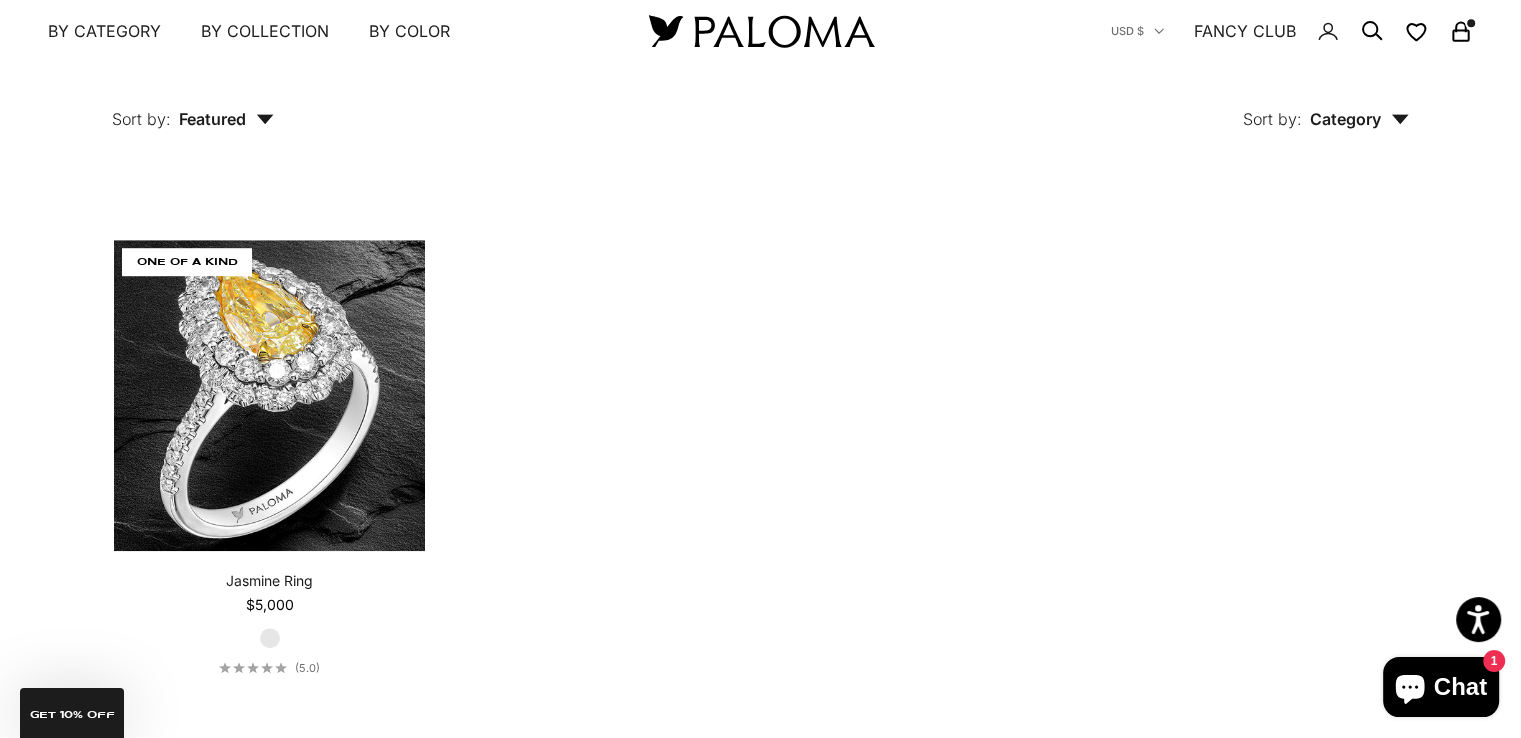 scroll, scrollTop: 9000, scrollLeft: 0, axis: vertical 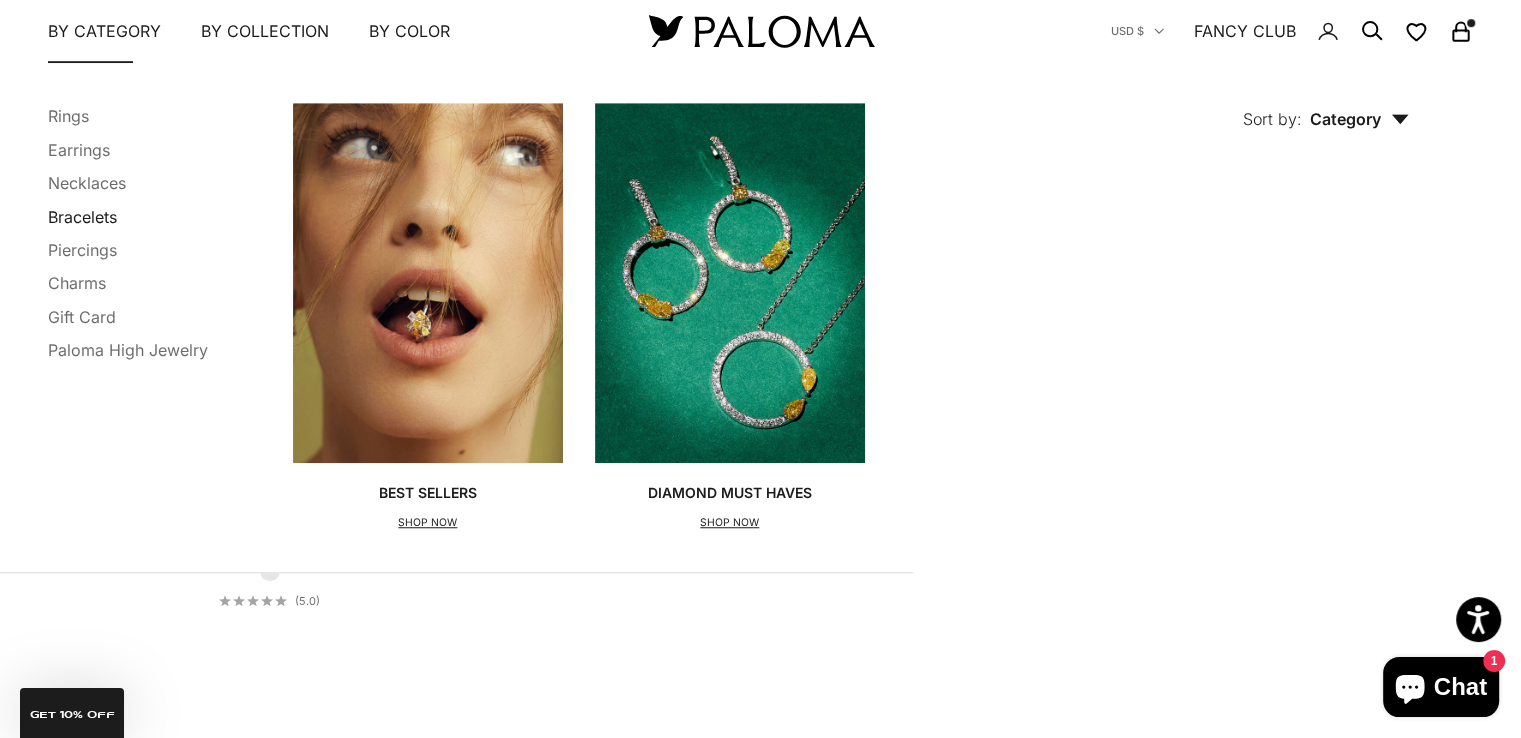 click on "Bracelets" at bounding box center [82, 217] 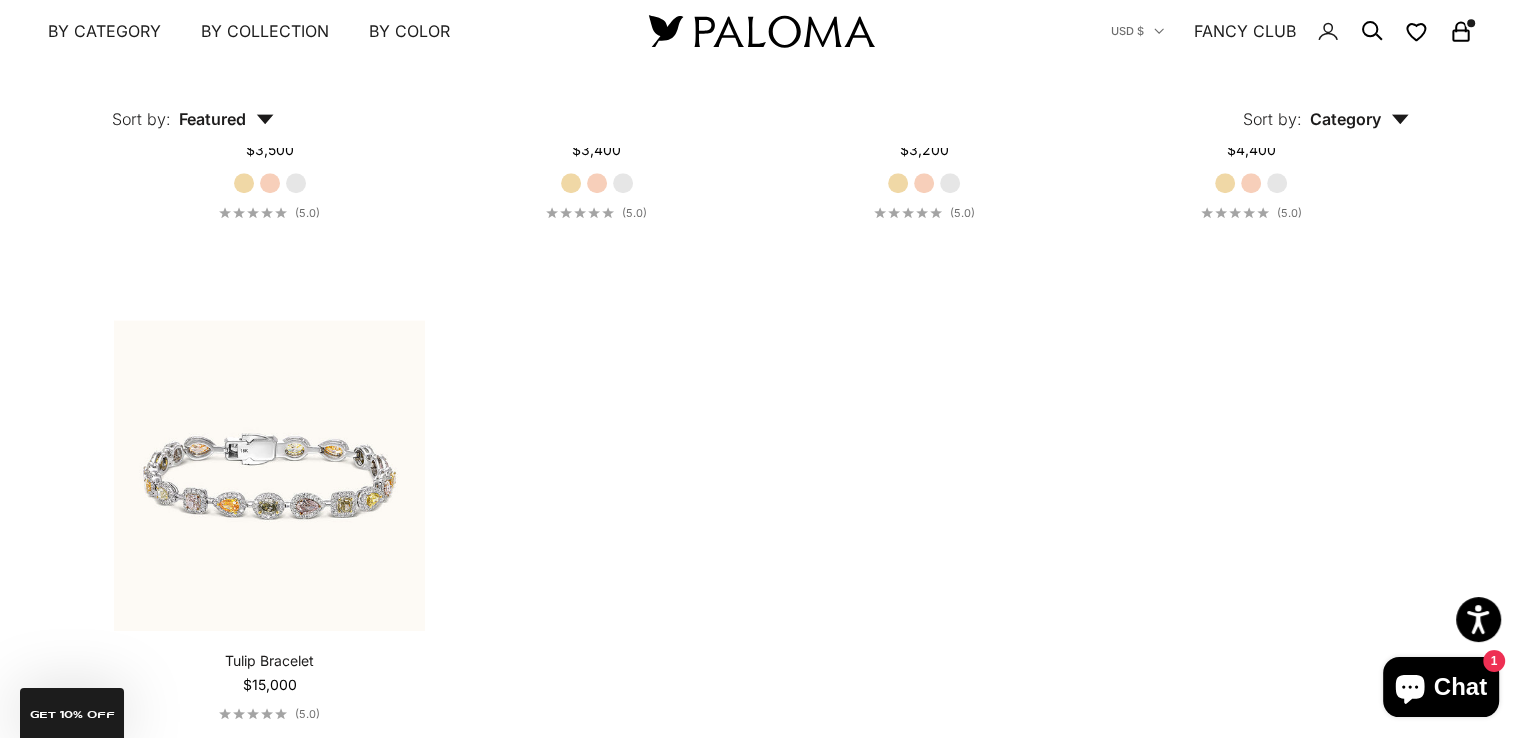 scroll, scrollTop: 1560, scrollLeft: 0, axis: vertical 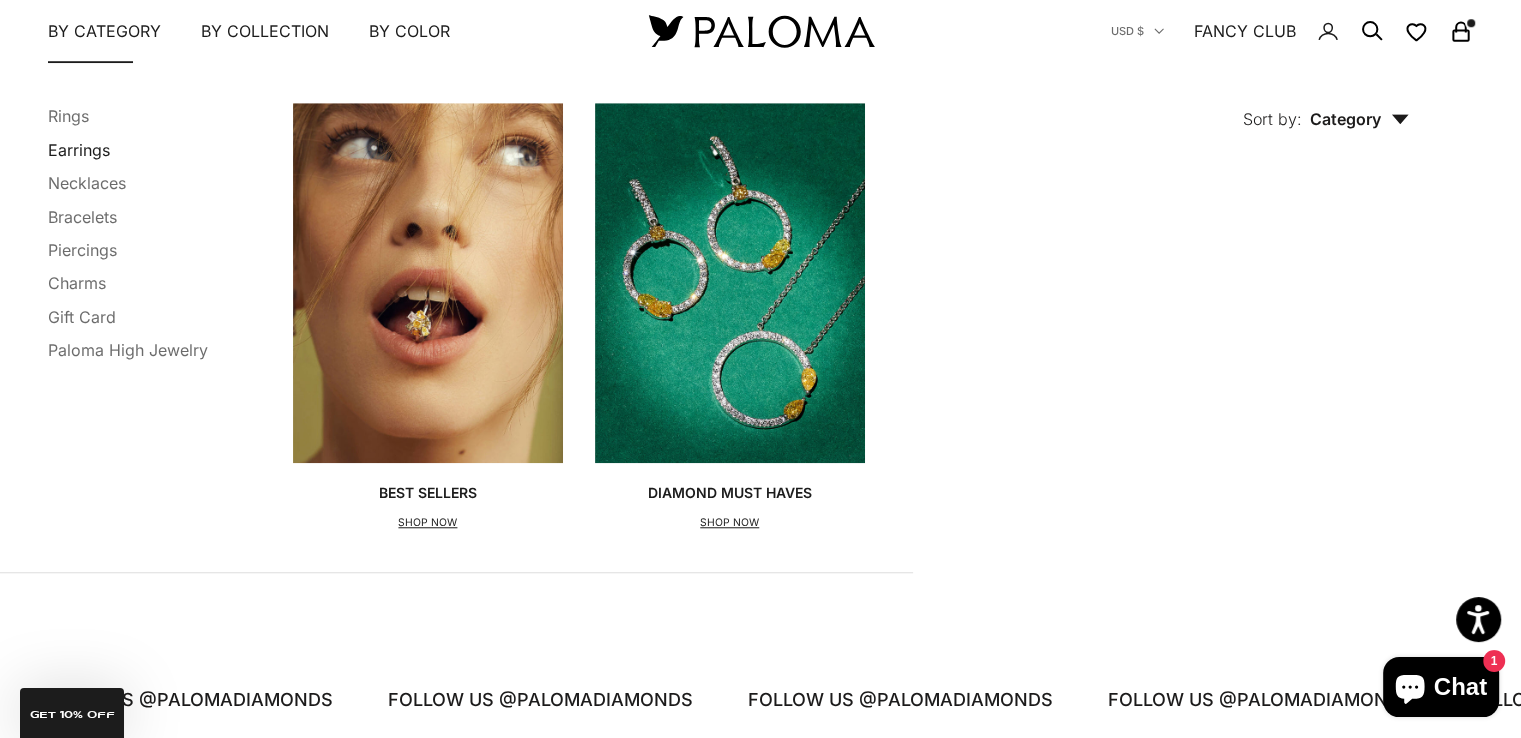 click on "Earrings" at bounding box center (79, 150) 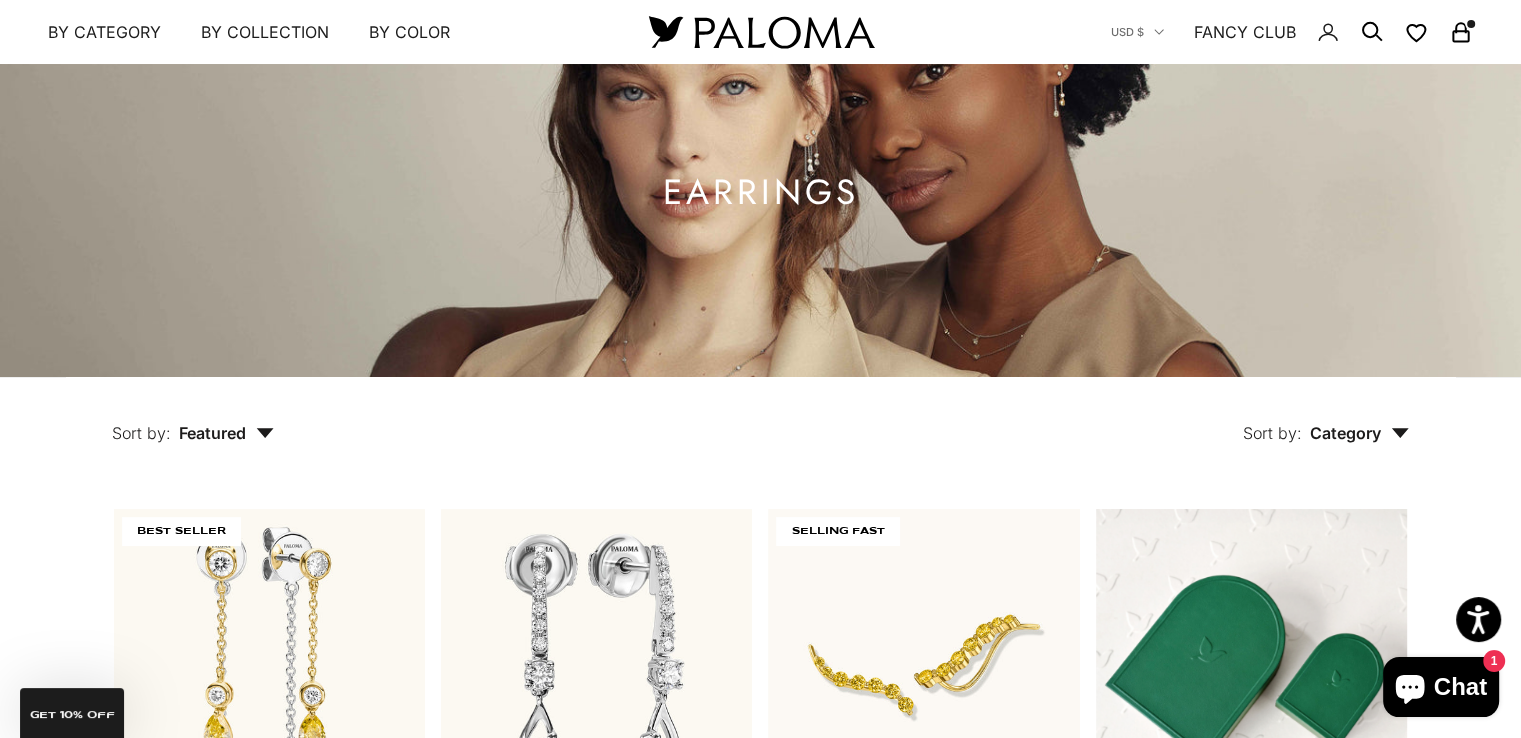 scroll, scrollTop: 360, scrollLeft: 0, axis: vertical 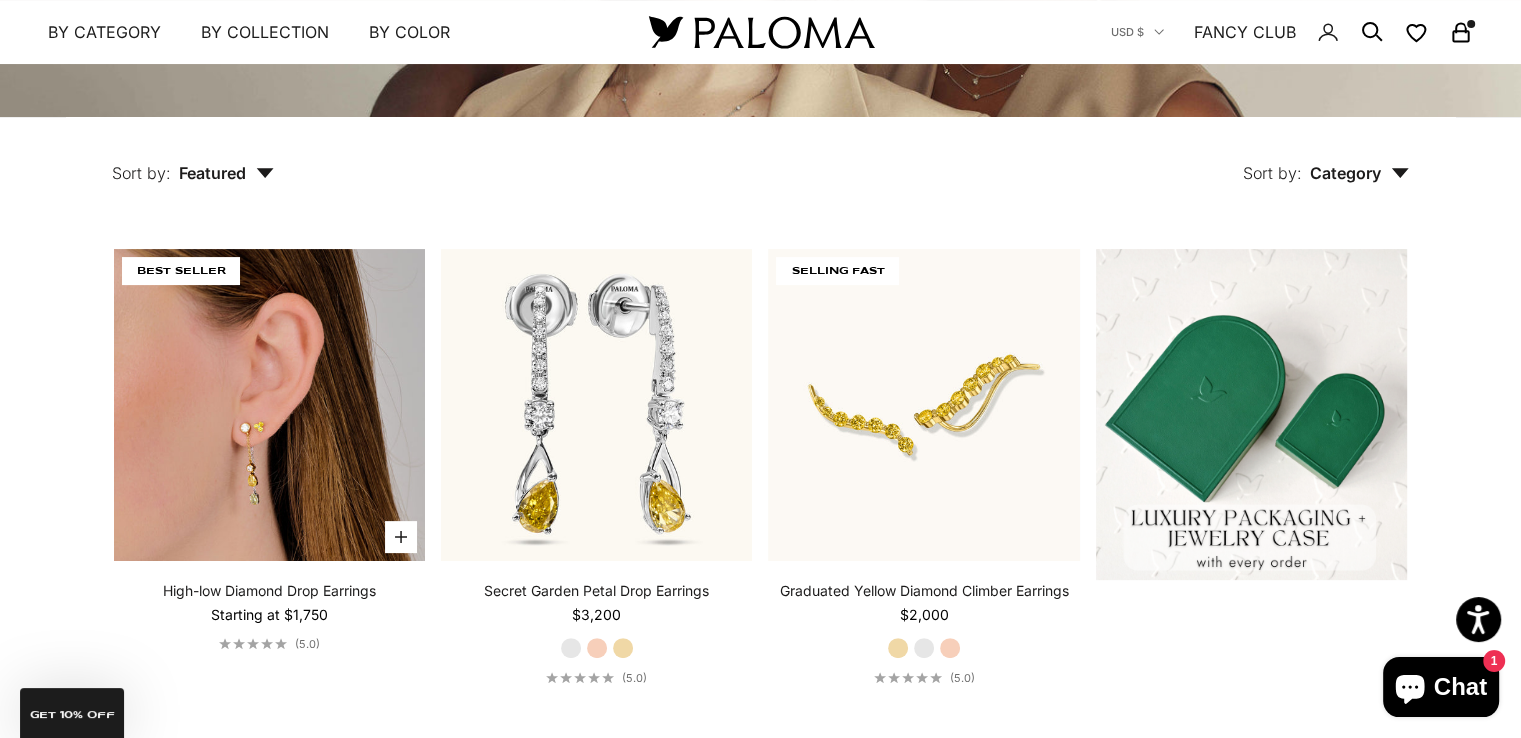 click at bounding box center (269, 404) 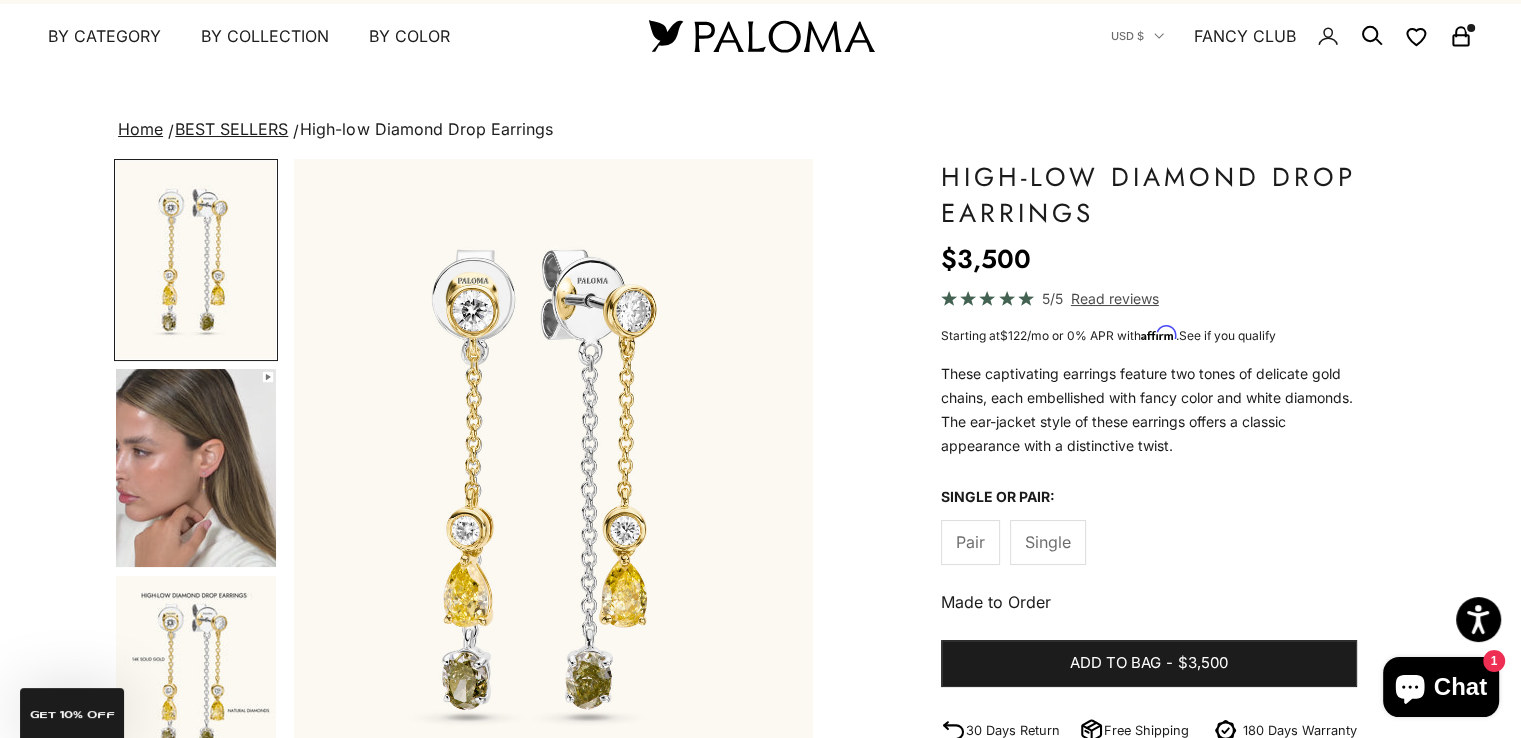 scroll, scrollTop: 200, scrollLeft: 0, axis: vertical 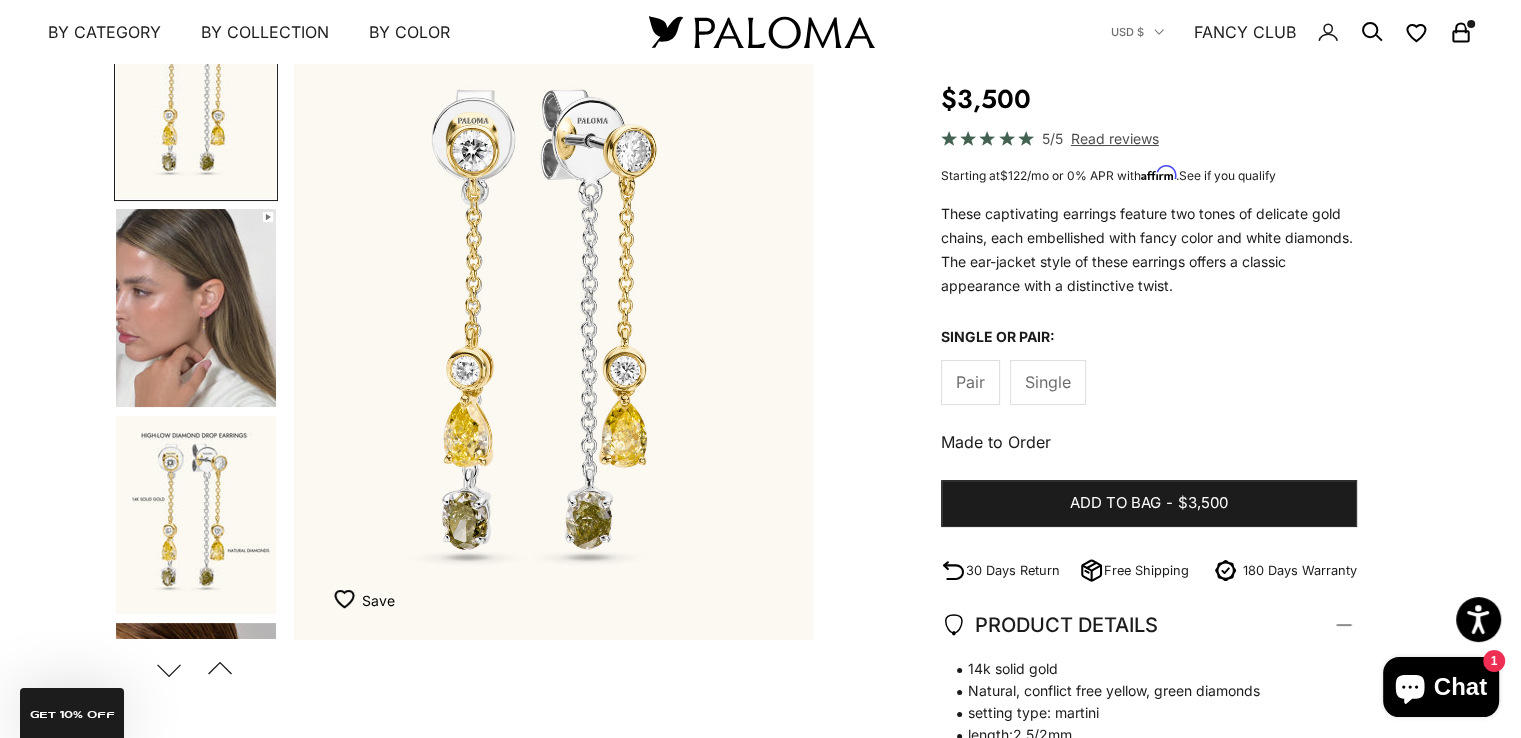 click at bounding box center (196, 515) 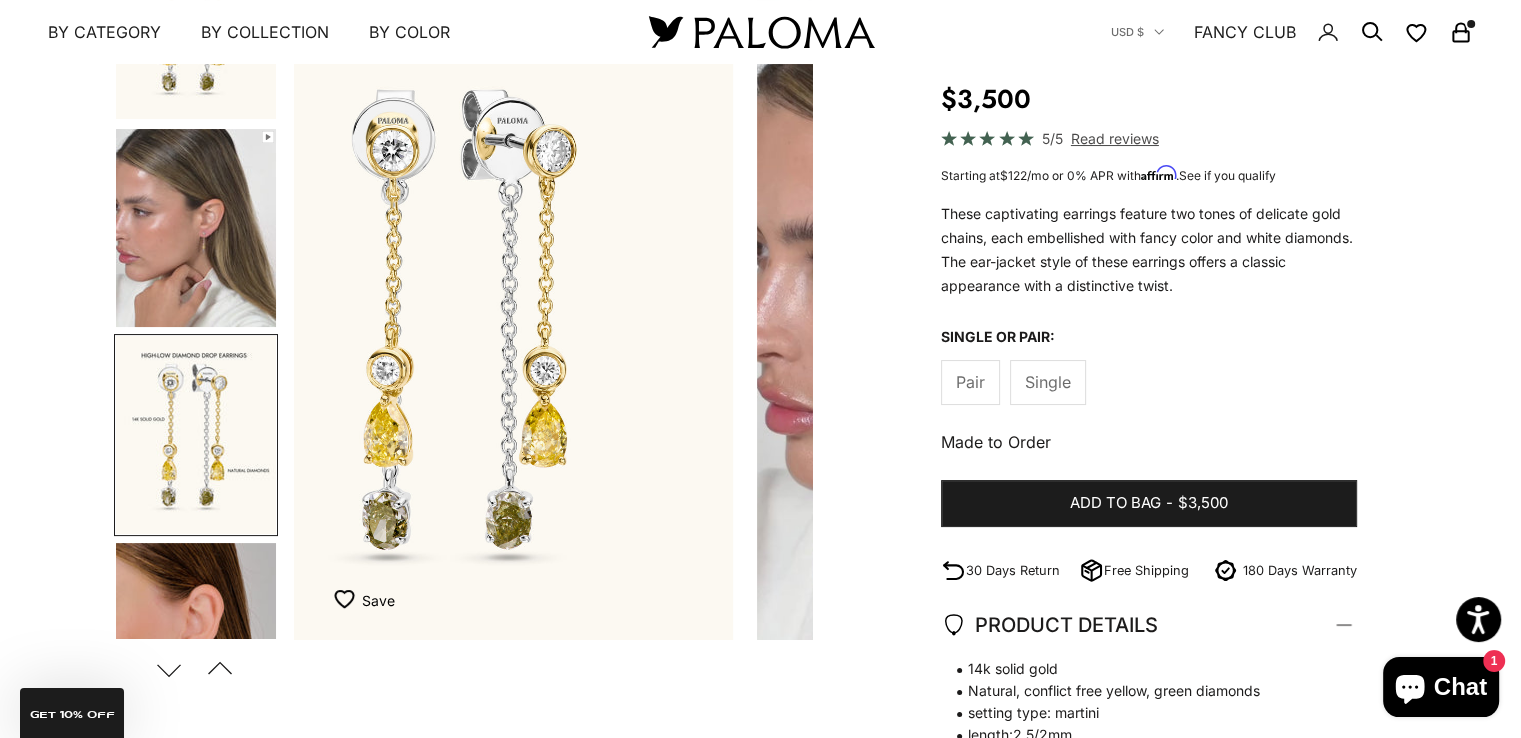scroll, scrollTop: 0, scrollLeft: 326, axis: horizontal 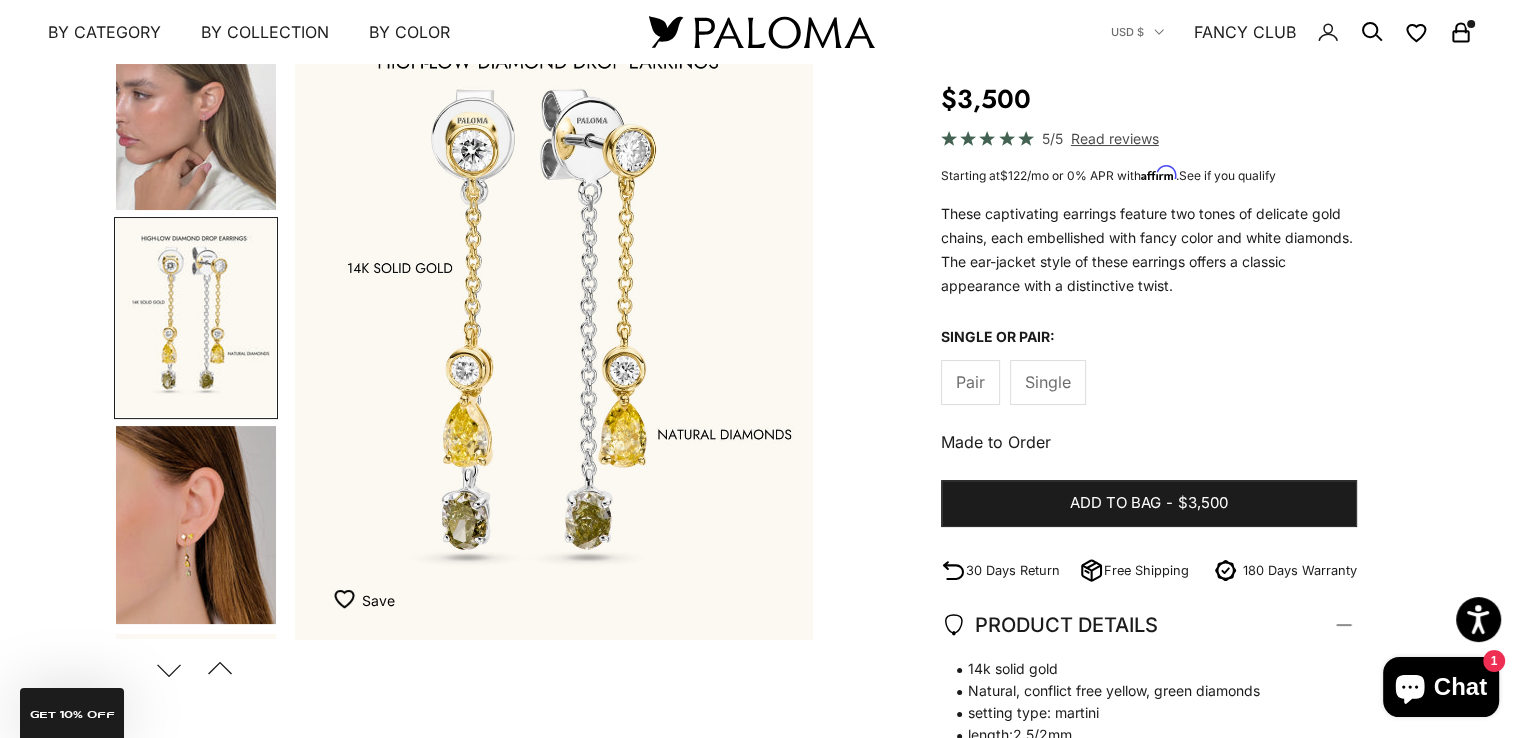click at bounding box center (196, 525) 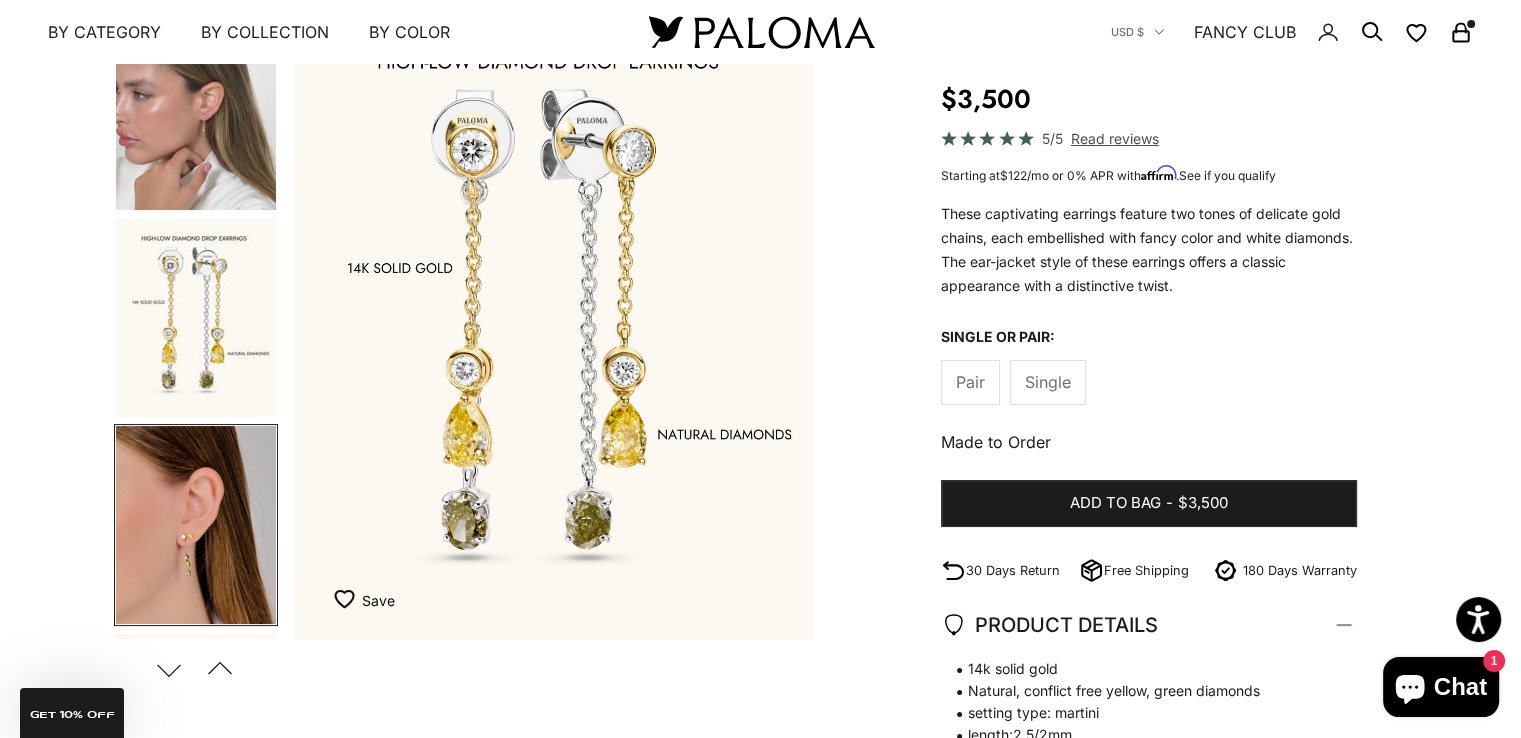 scroll, scrollTop: 0, scrollLeft: 1392, axis: horizontal 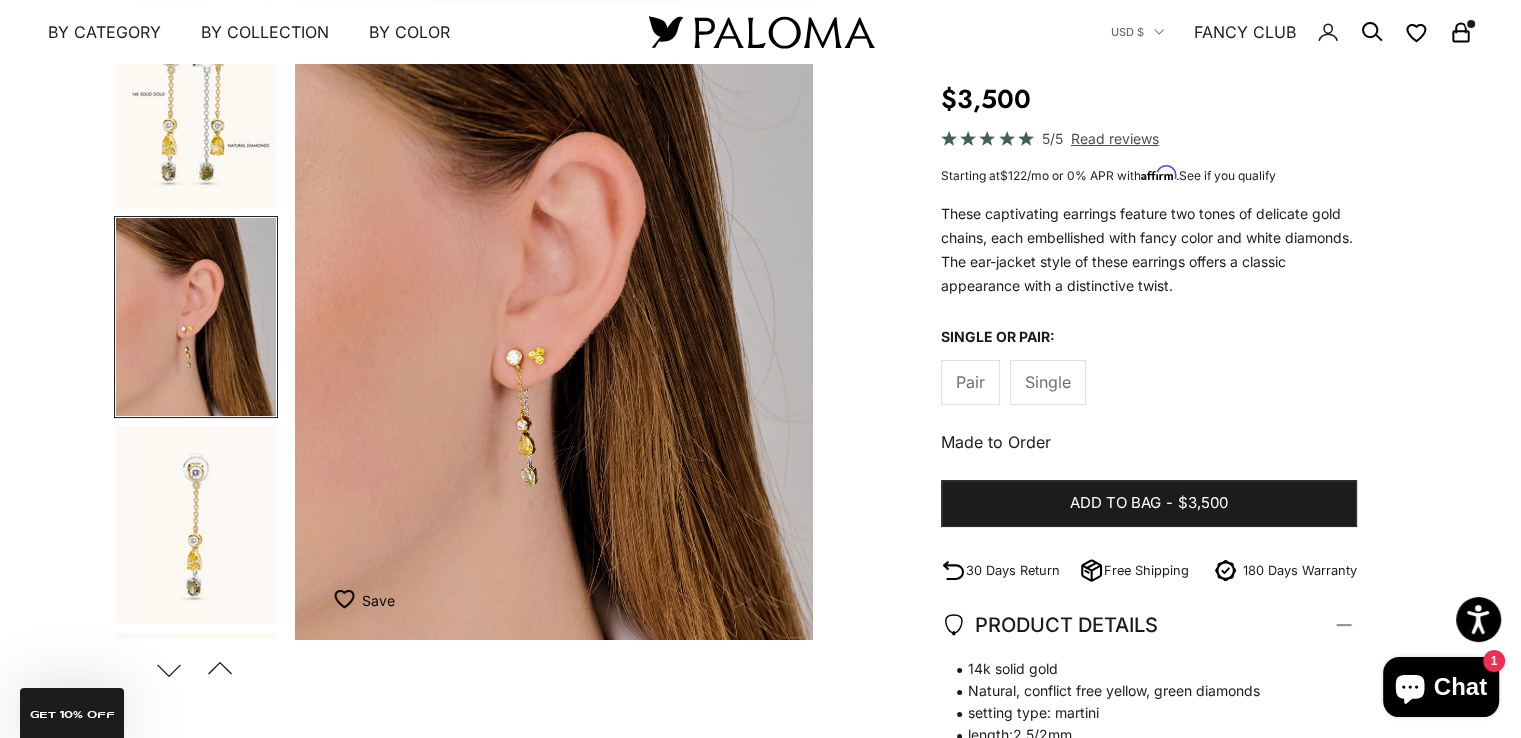 click at bounding box center [196, 525] 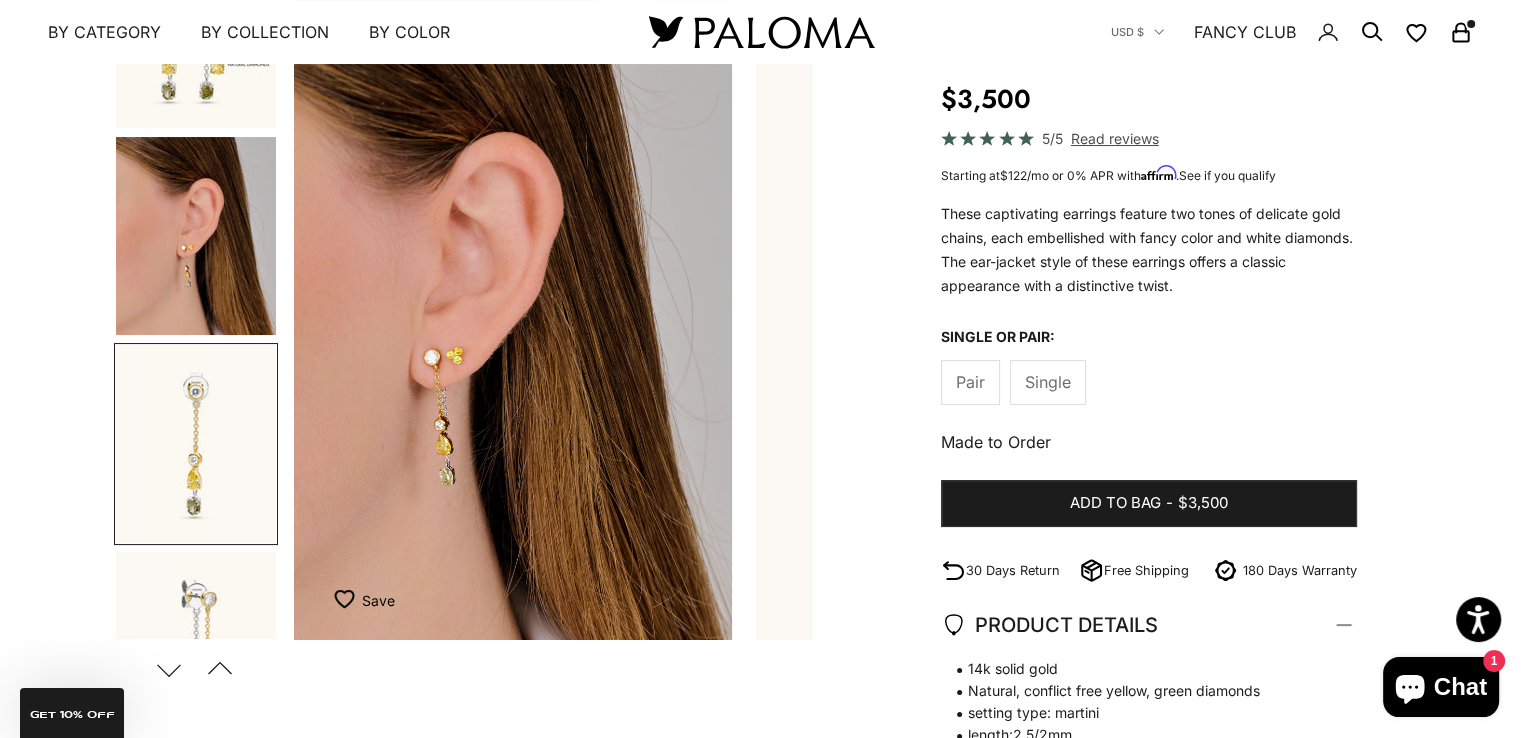 scroll, scrollTop: 0, scrollLeft: 1864, axis: horizontal 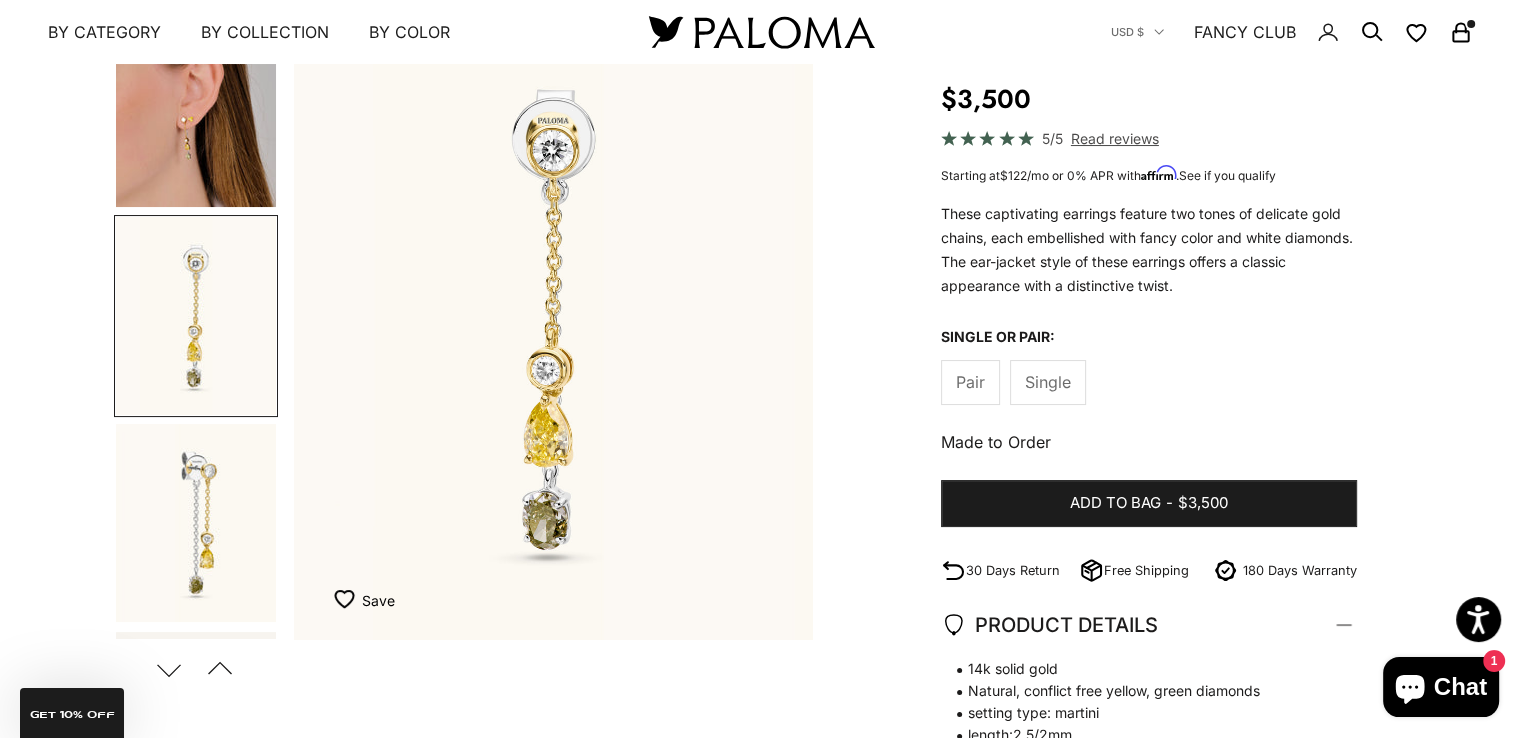 click at bounding box center [196, 523] 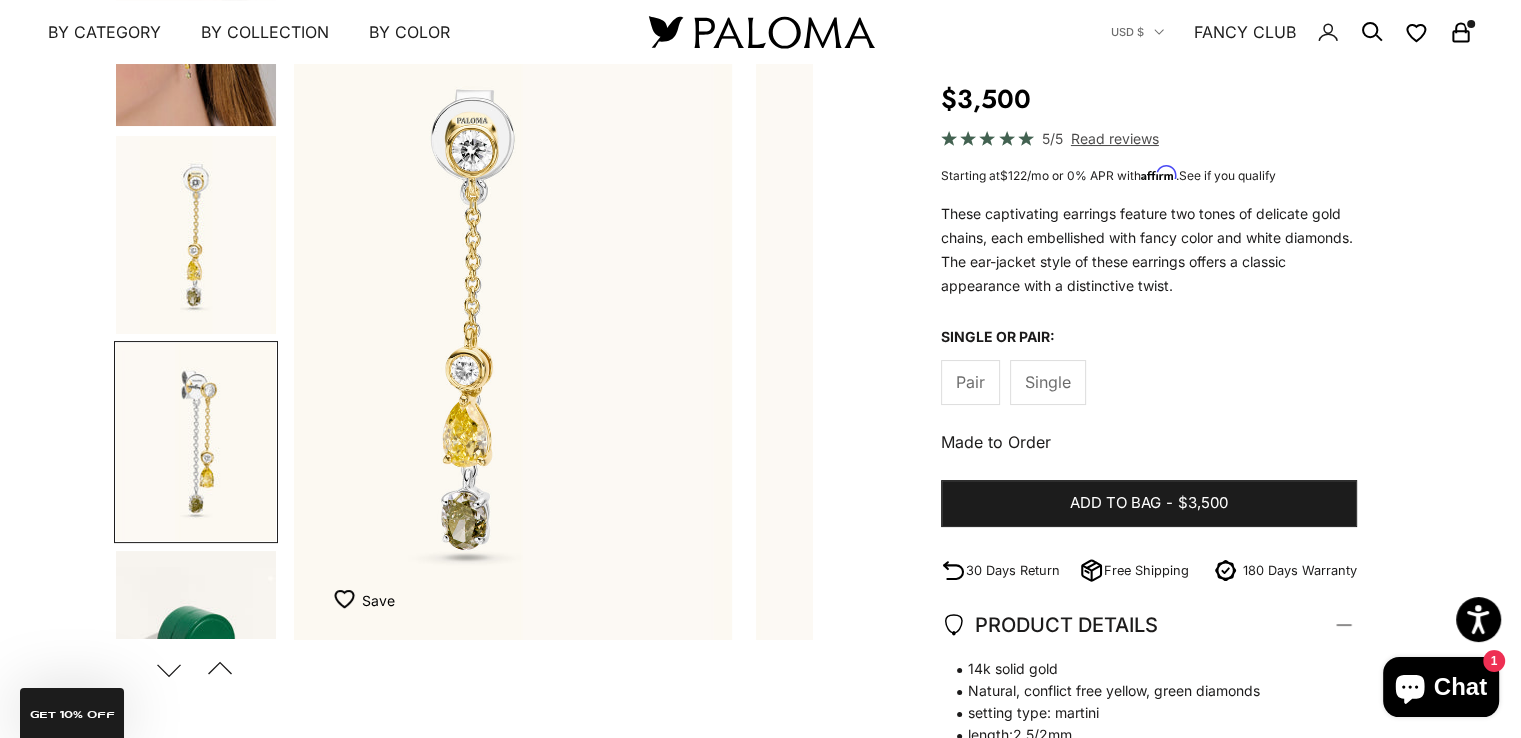 scroll, scrollTop: 0, scrollLeft: 2478, axis: horizontal 